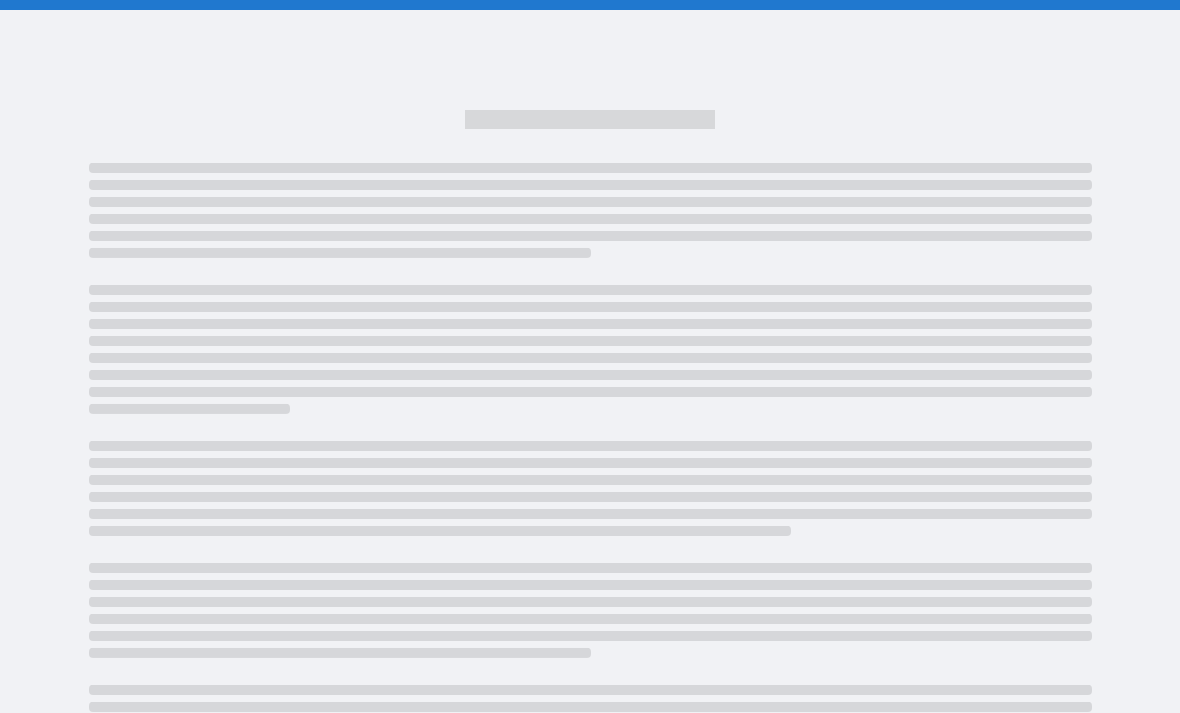 scroll, scrollTop: 0, scrollLeft: 0, axis: both 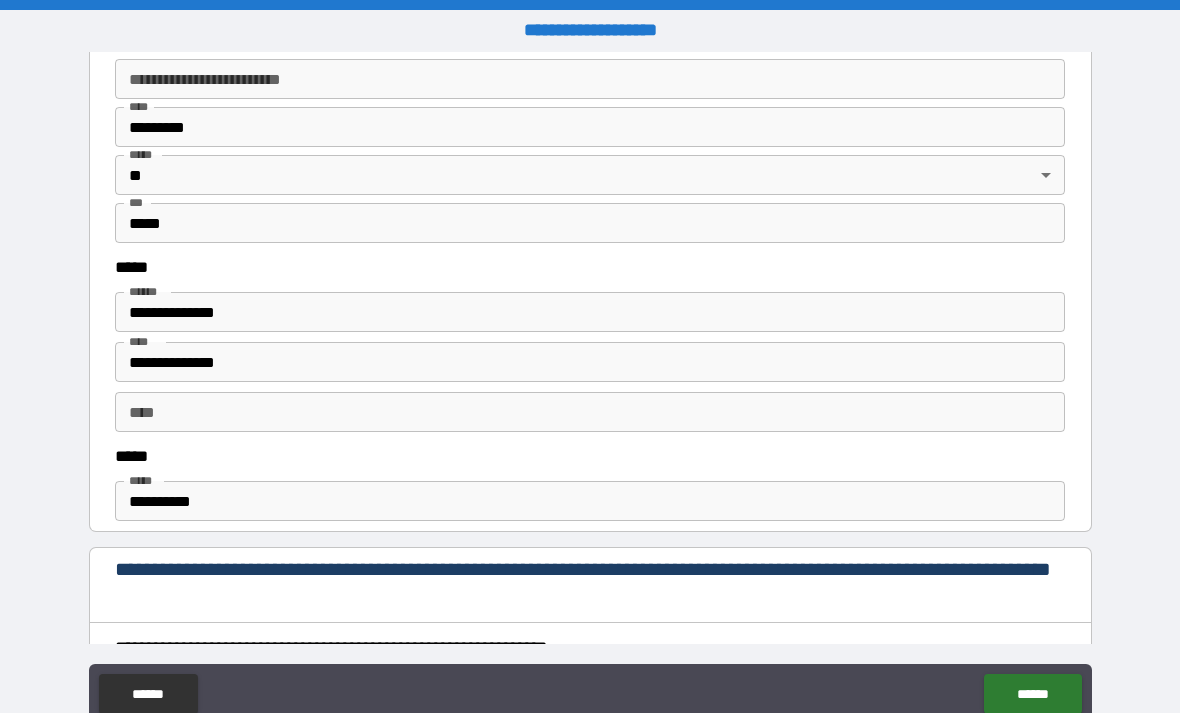 click on "**********" at bounding box center (590, 501) 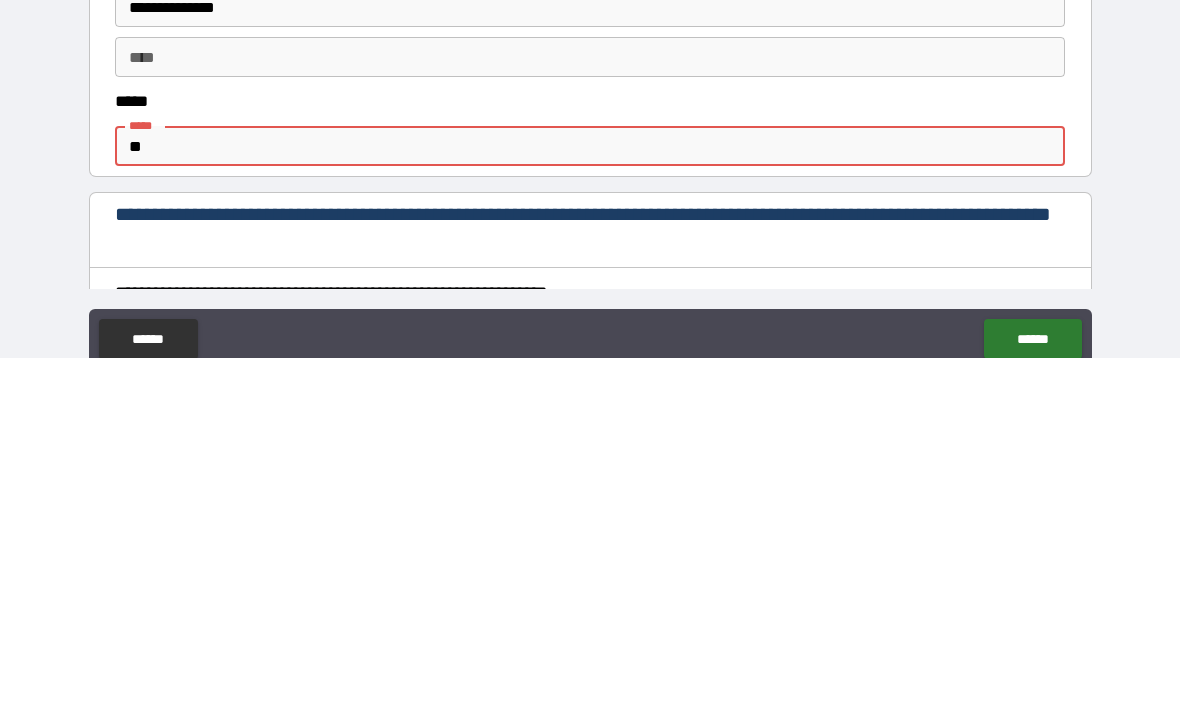 type on "*" 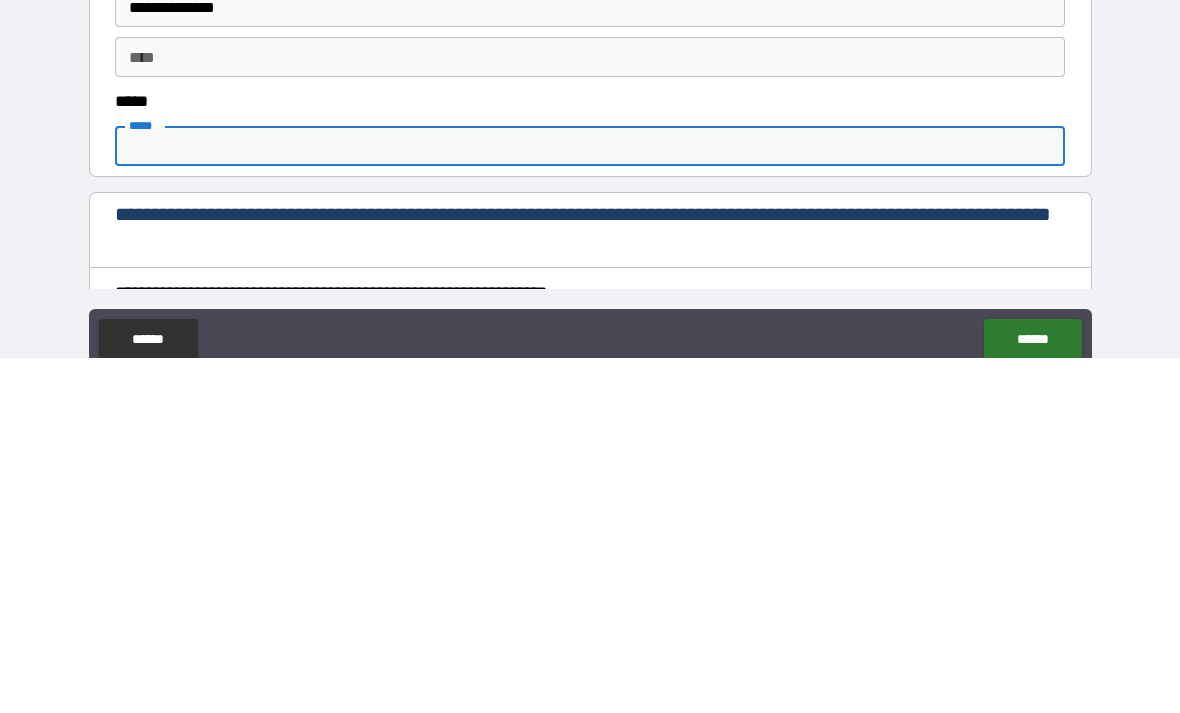 scroll, scrollTop: 64, scrollLeft: 0, axis: vertical 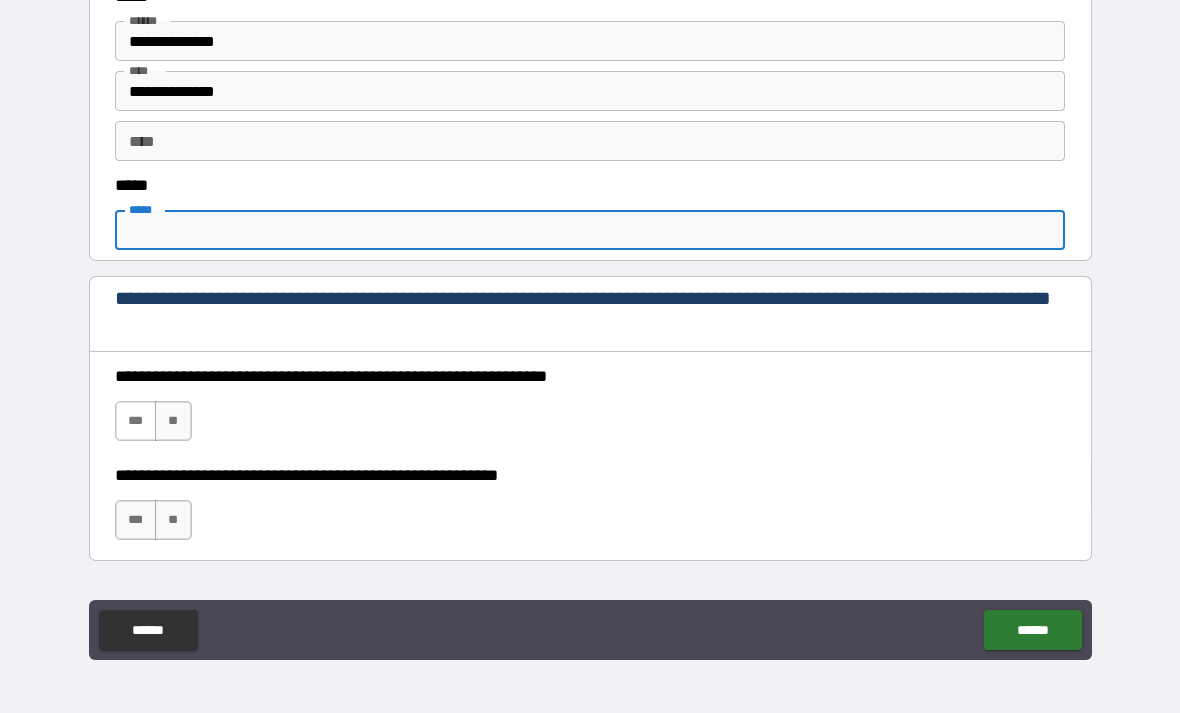 type 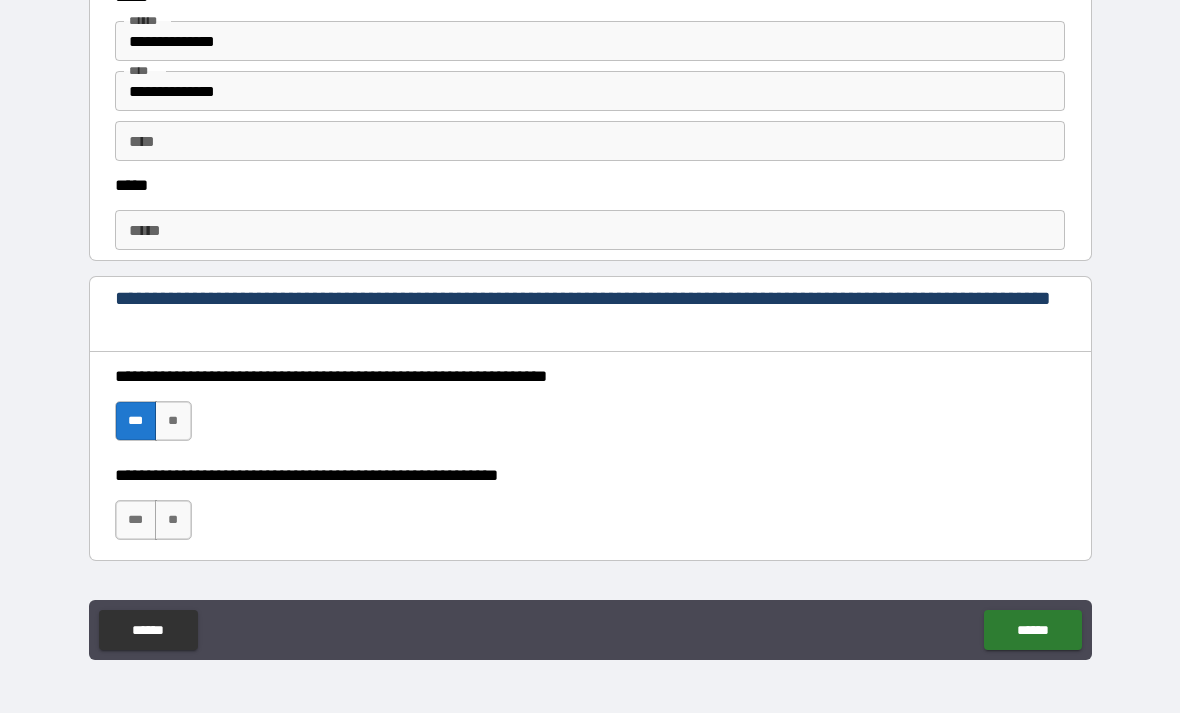 click on "**********" at bounding box center [590, 510] 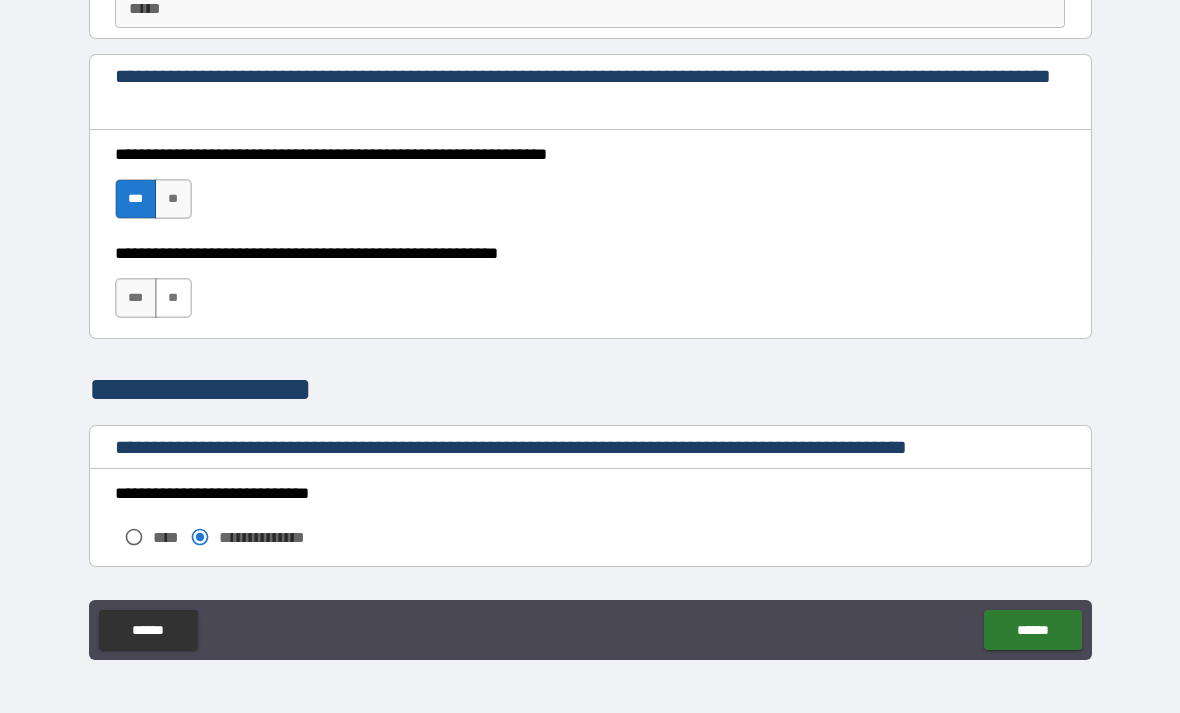 click on "**" at bounding box center (173, 298) 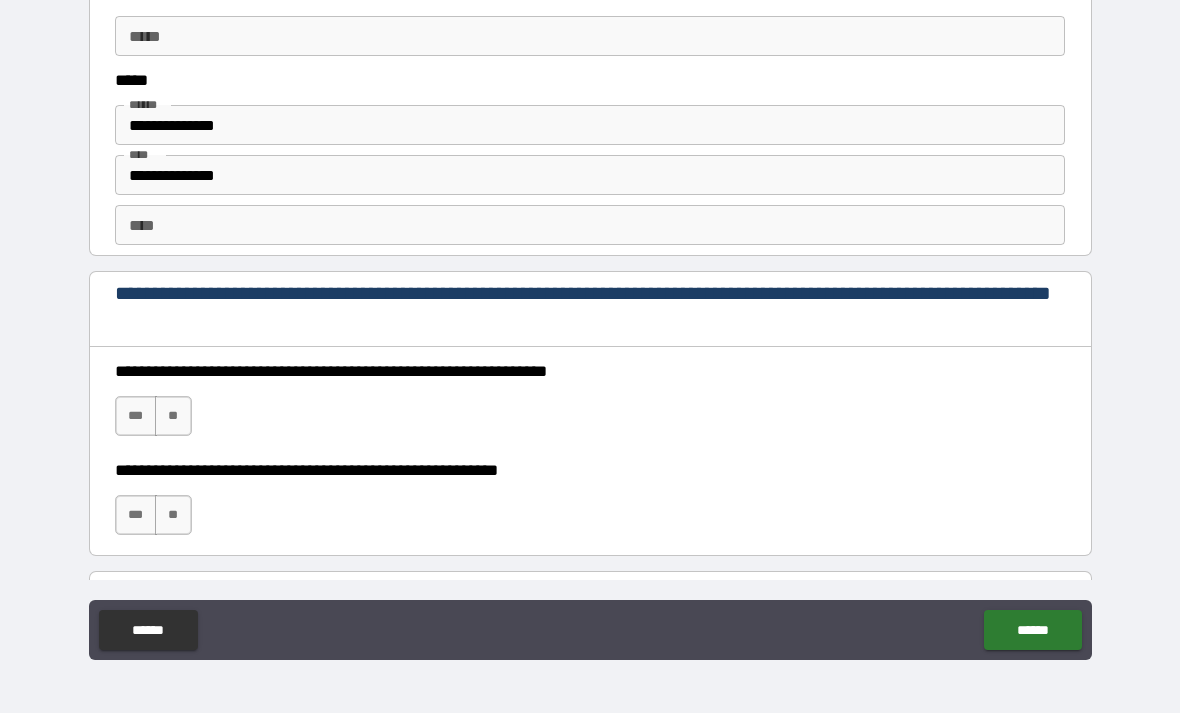 scroll, scrollTop: 2688, scrollLeft: 0, axis: vertical 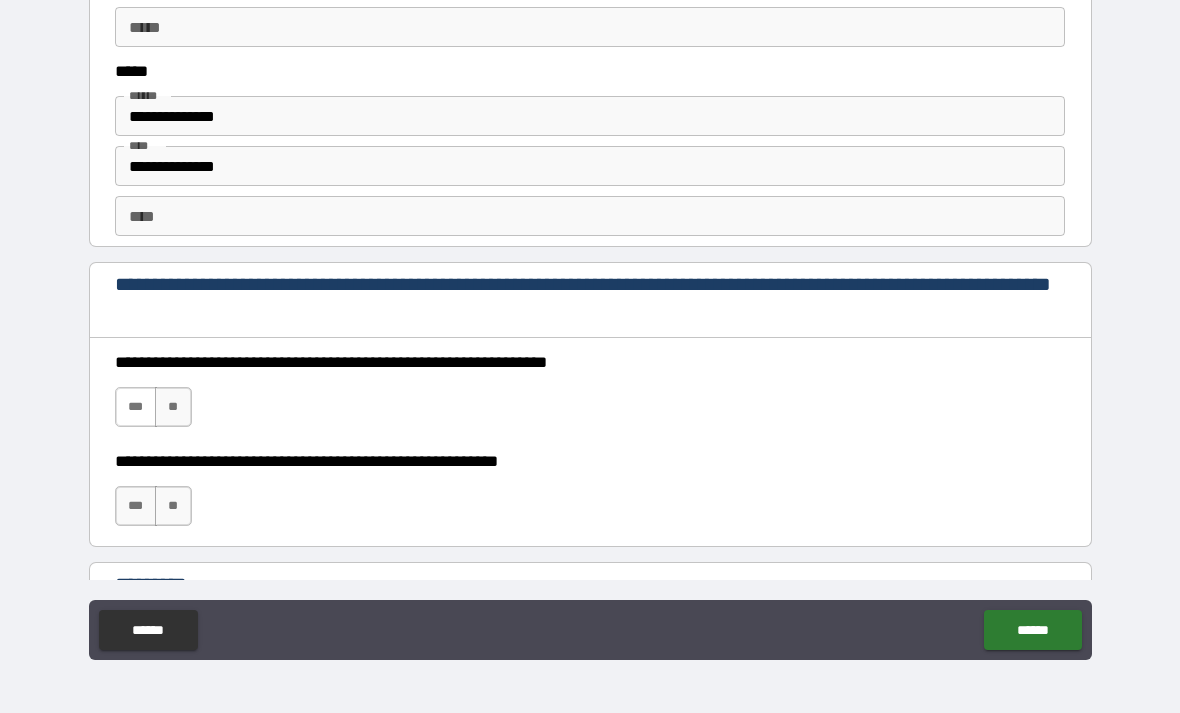 click on "***" at bounding box center (136, 407) 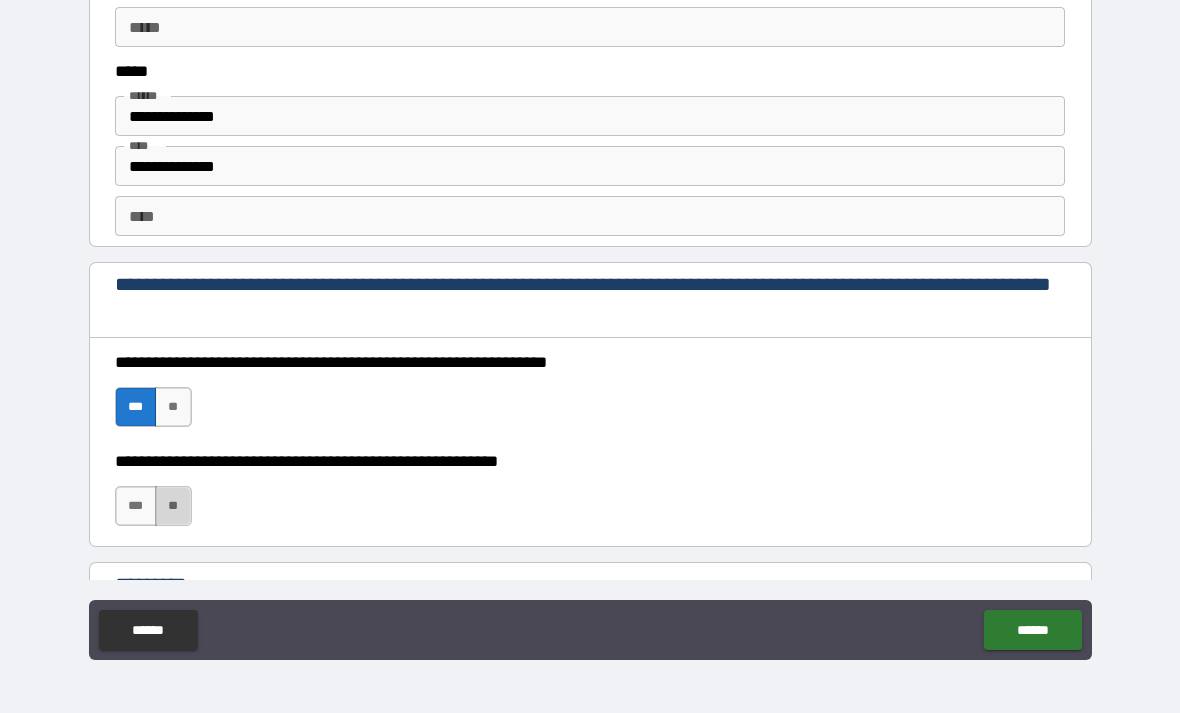 click on "**" at bounding box center [173, 506] 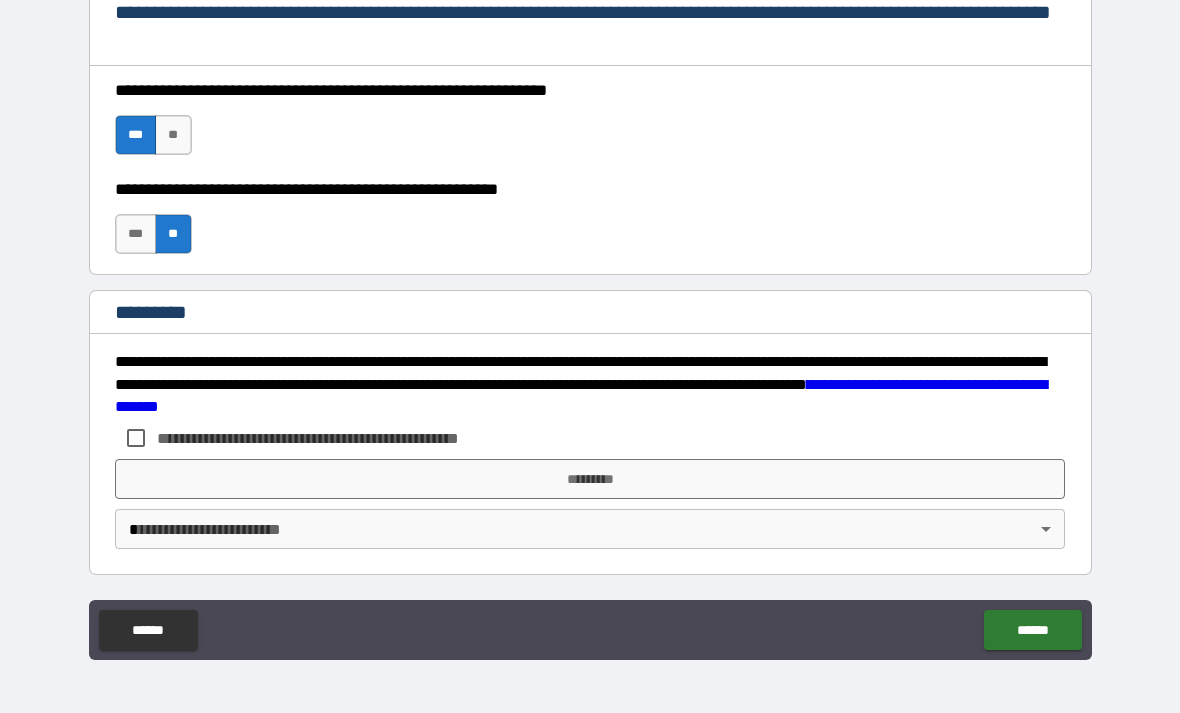 scroll, scrollTop: 2960, scrollLeft: 0, axis: vertical 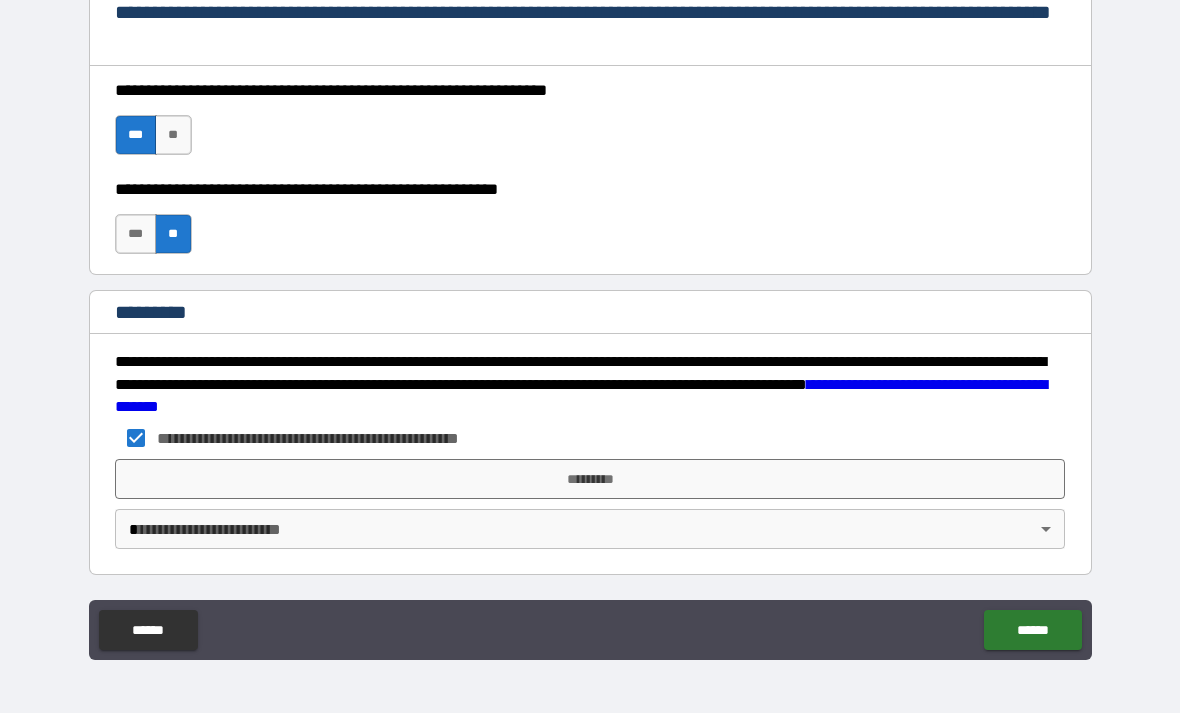 click on "**********" at bounding box center (590, 324) 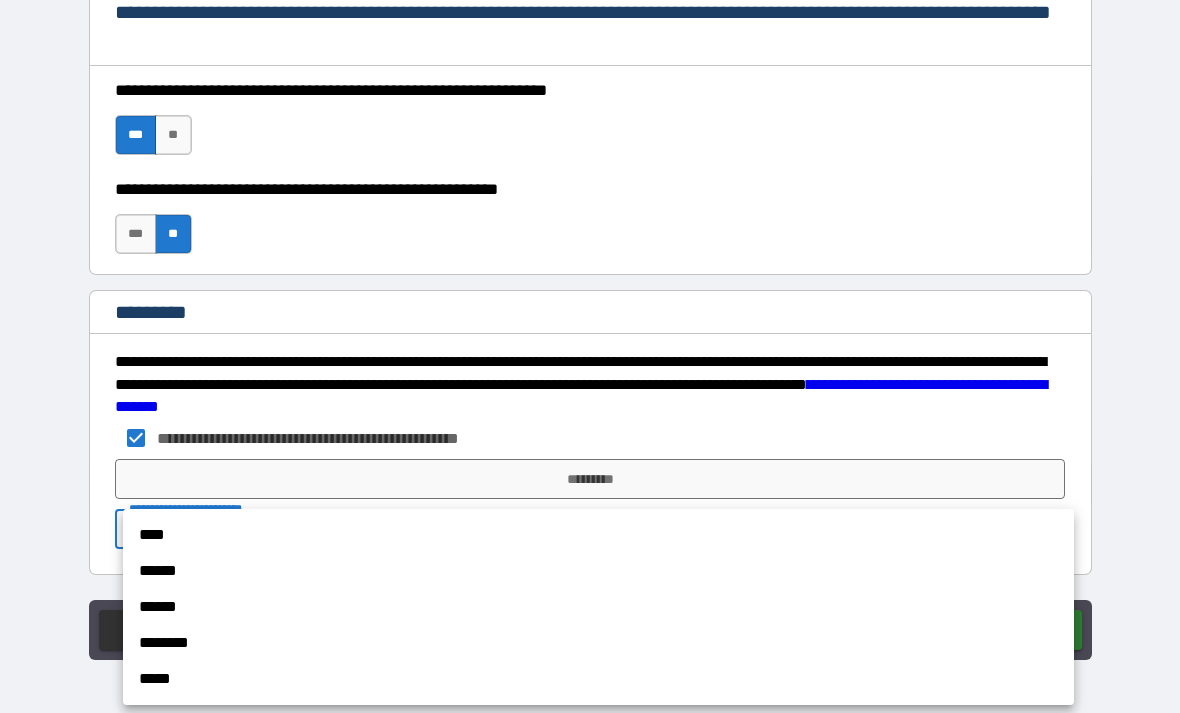 click on "****" at bounding box center [598, 535] 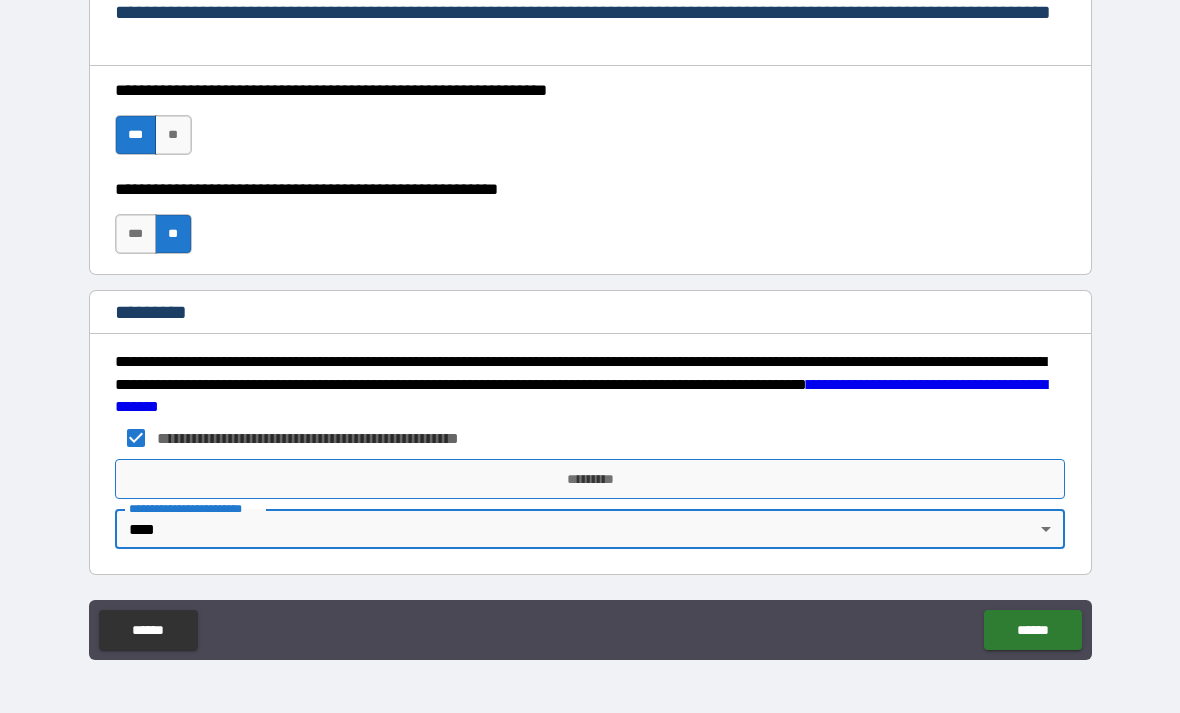 click on "*********" at bounding box center (590, 479) 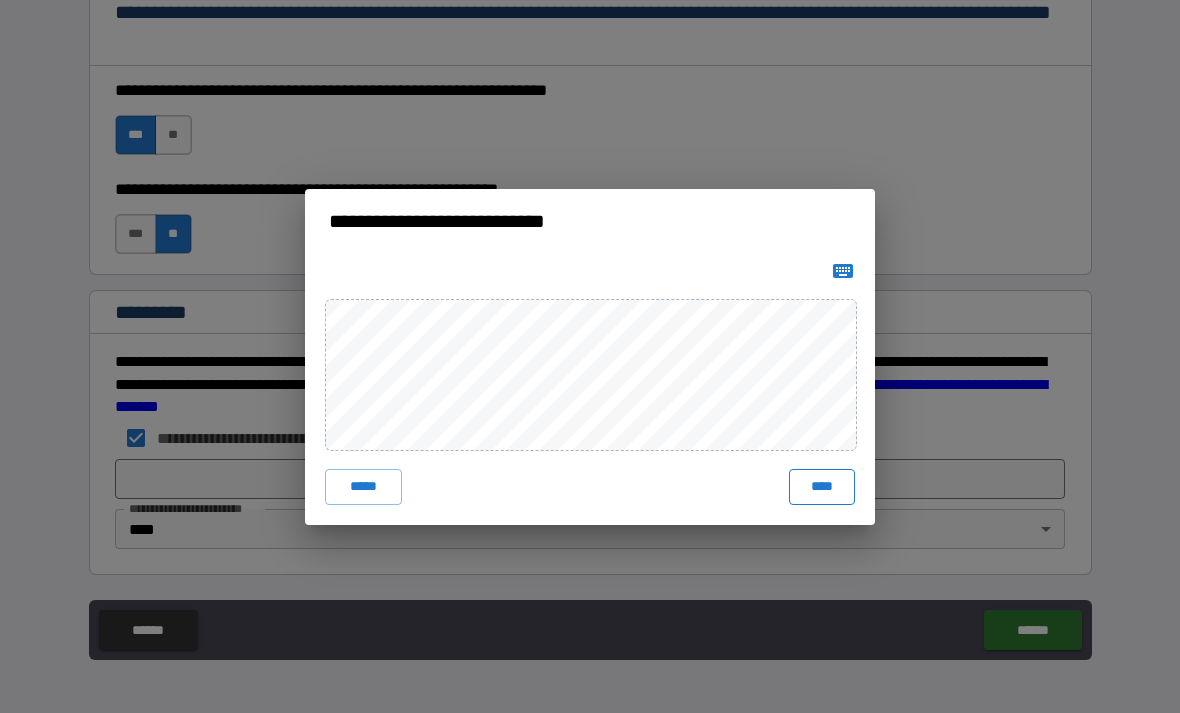 click on "****" at bounding box center [822, 487] 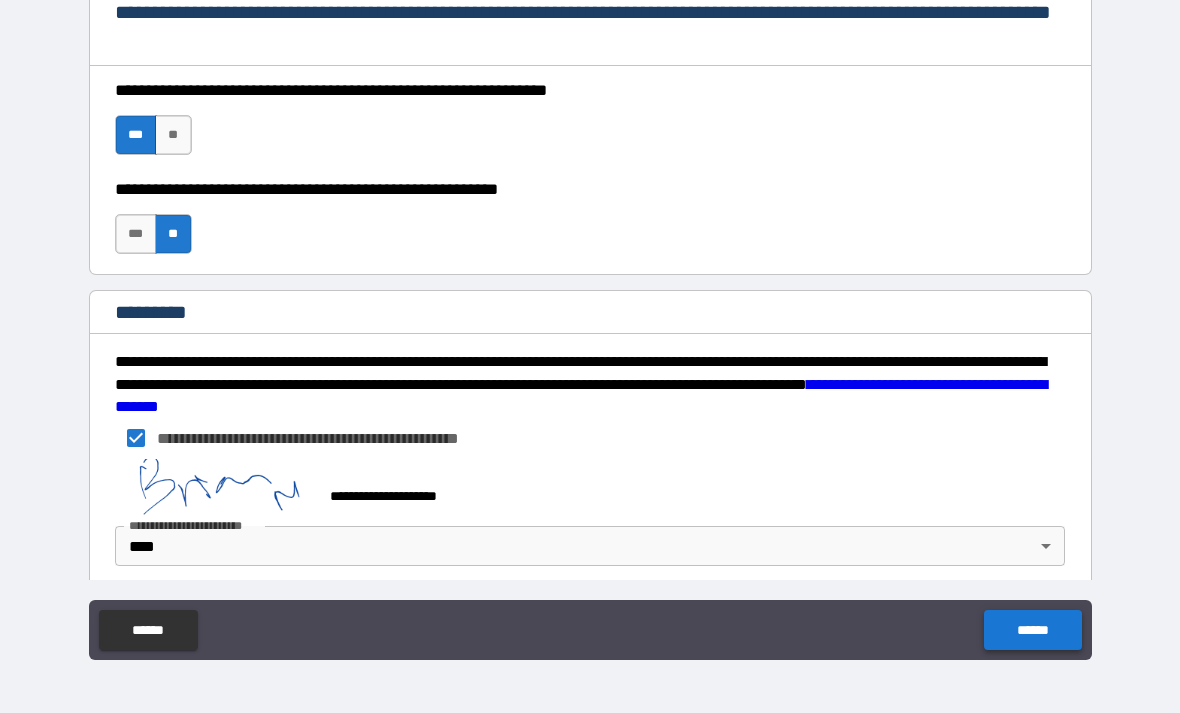 click on "******" at bounding box center (1032, 630) 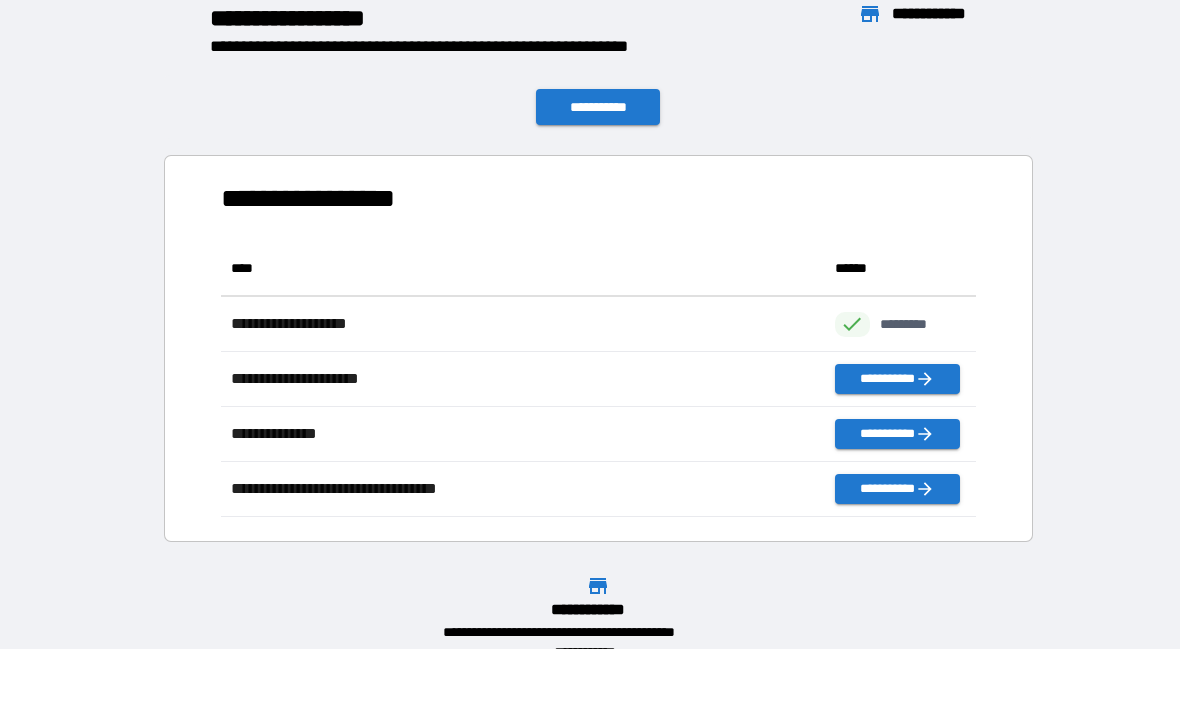 scroll, scrollTop: 1, scrollLeft: 1, axis: both 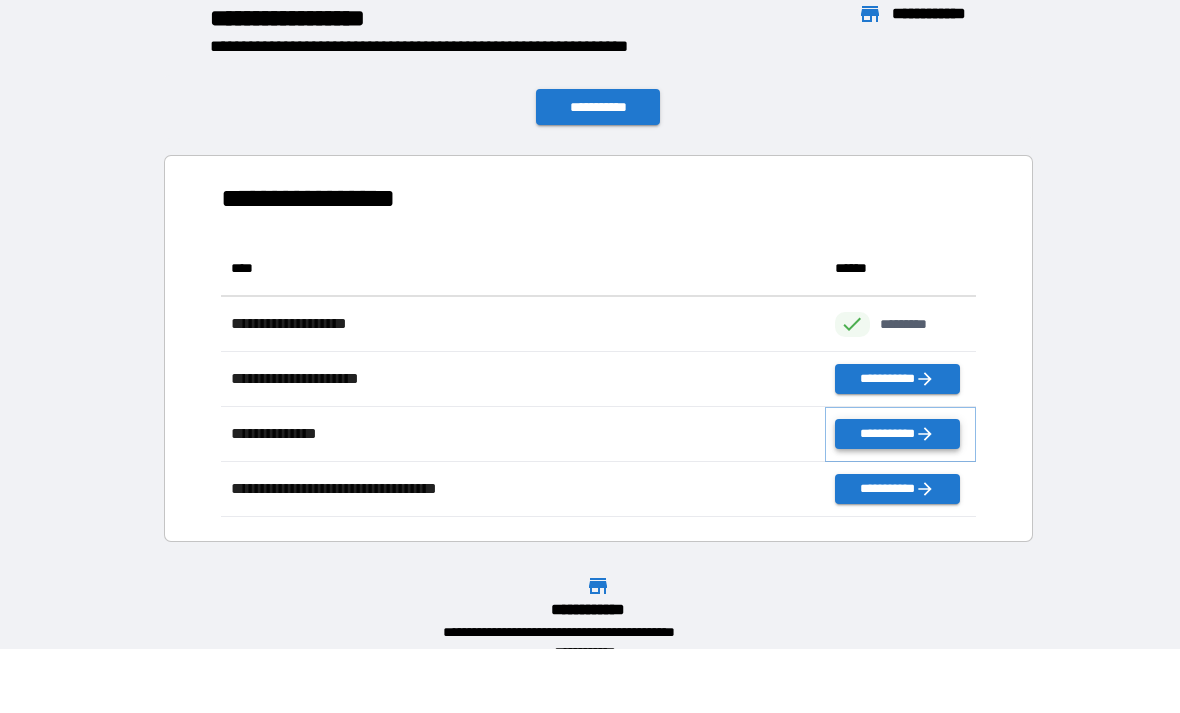 click 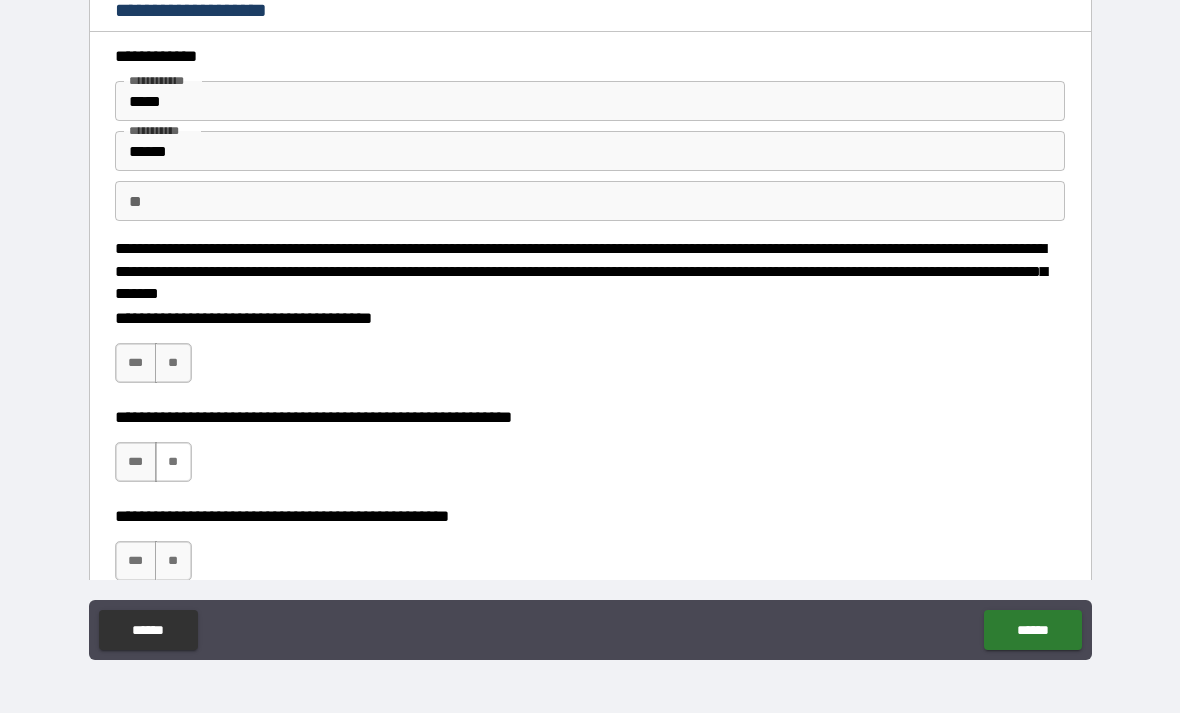 click on "**" at bounding box center [173, 462] 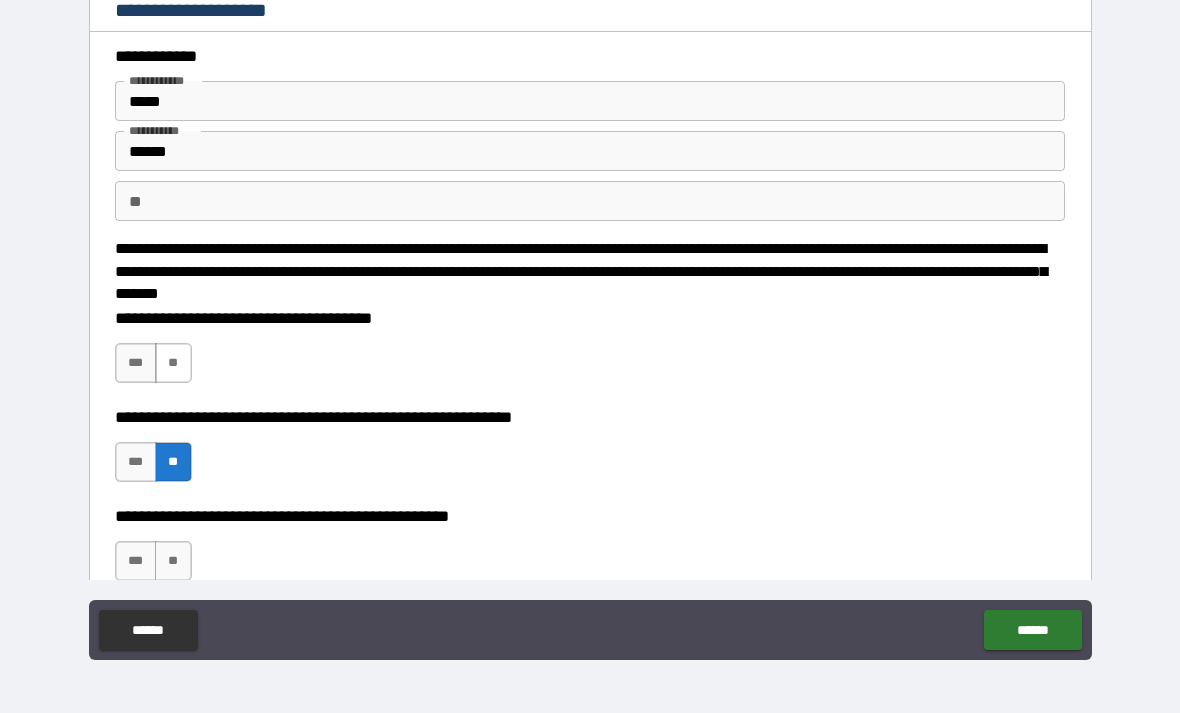 click on "**" at bounding box center (173, 363) 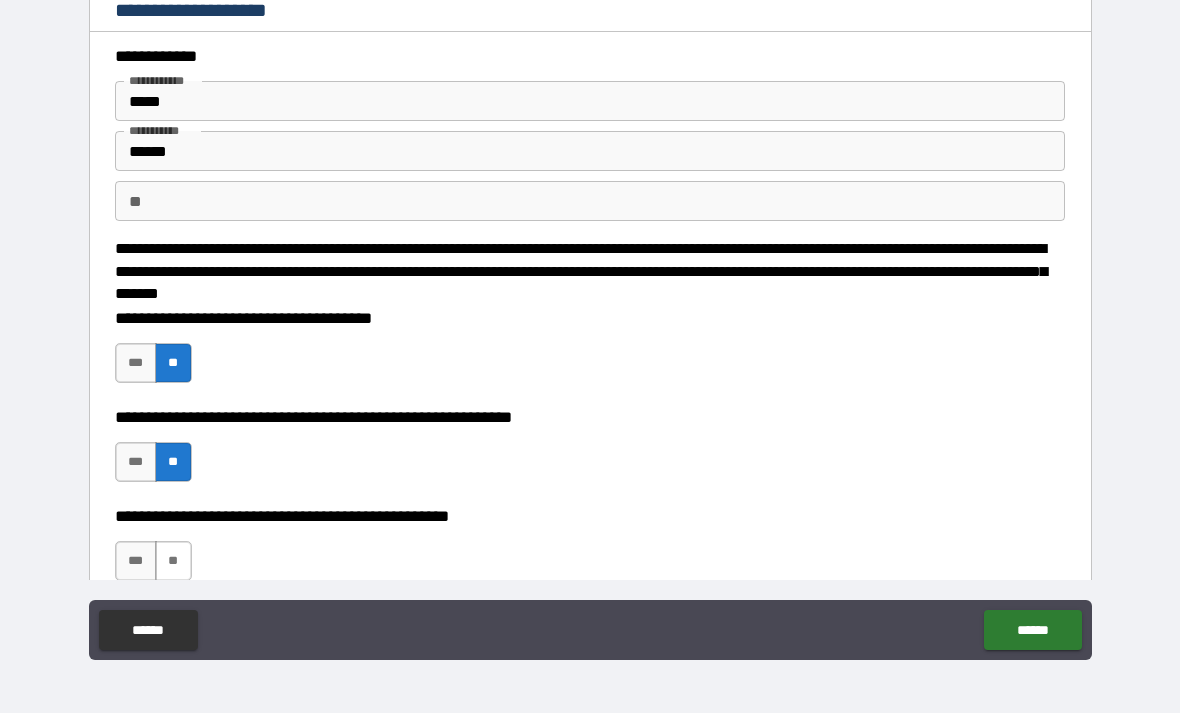click on "**" at bounding box center (173, 561) 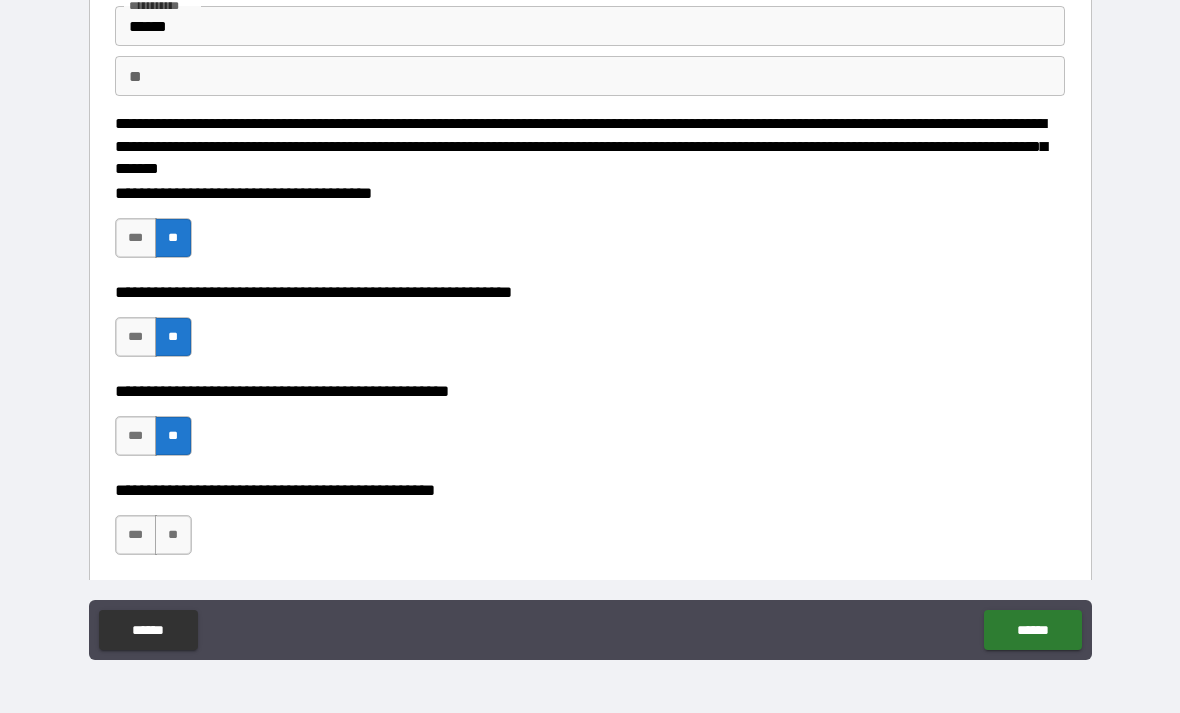 scroll, scrollTop: 174, scrollLeft: 0, axis: vertical 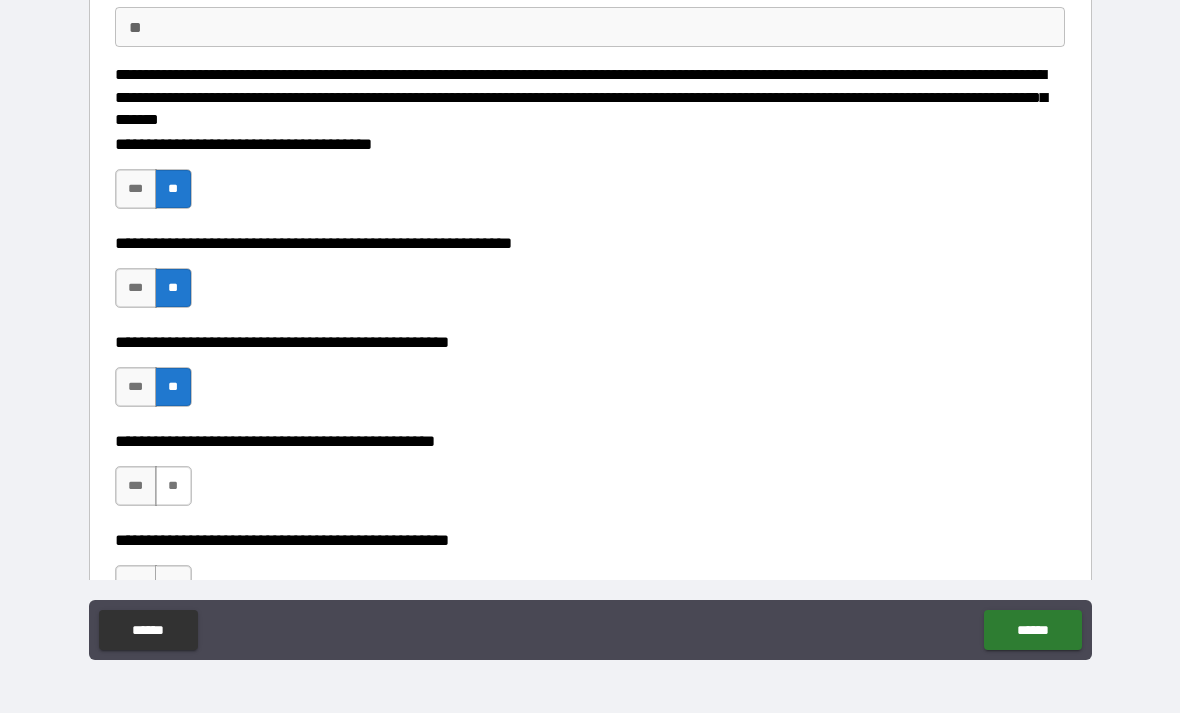 click on "**" at bounding box center (173, 486) 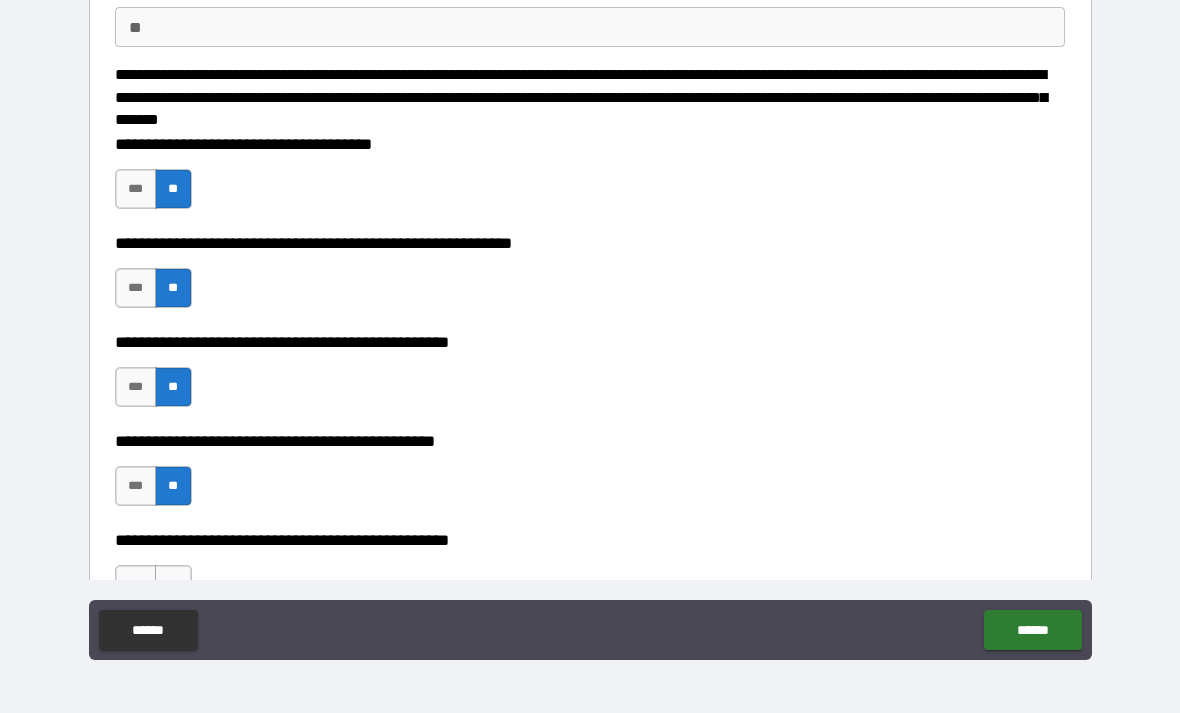 click on "**********" at bounding box center [590, 575] 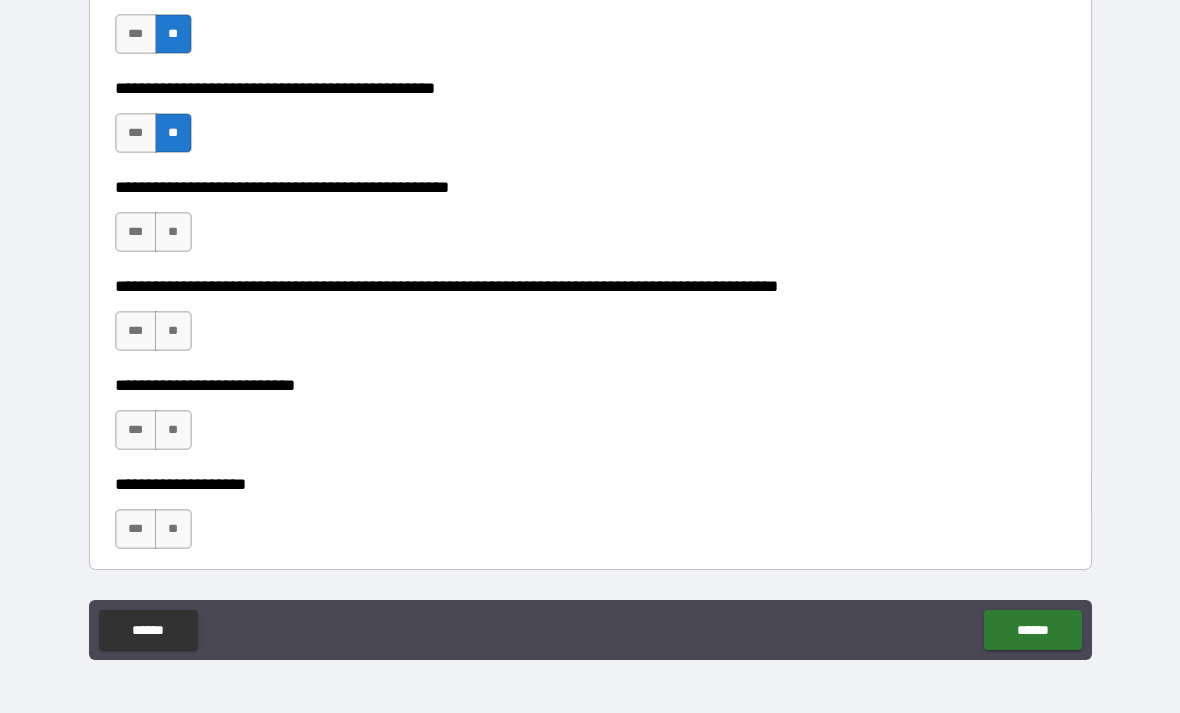 scroll, scrollTop: 553, scrollLeft: 0, axis: vertical 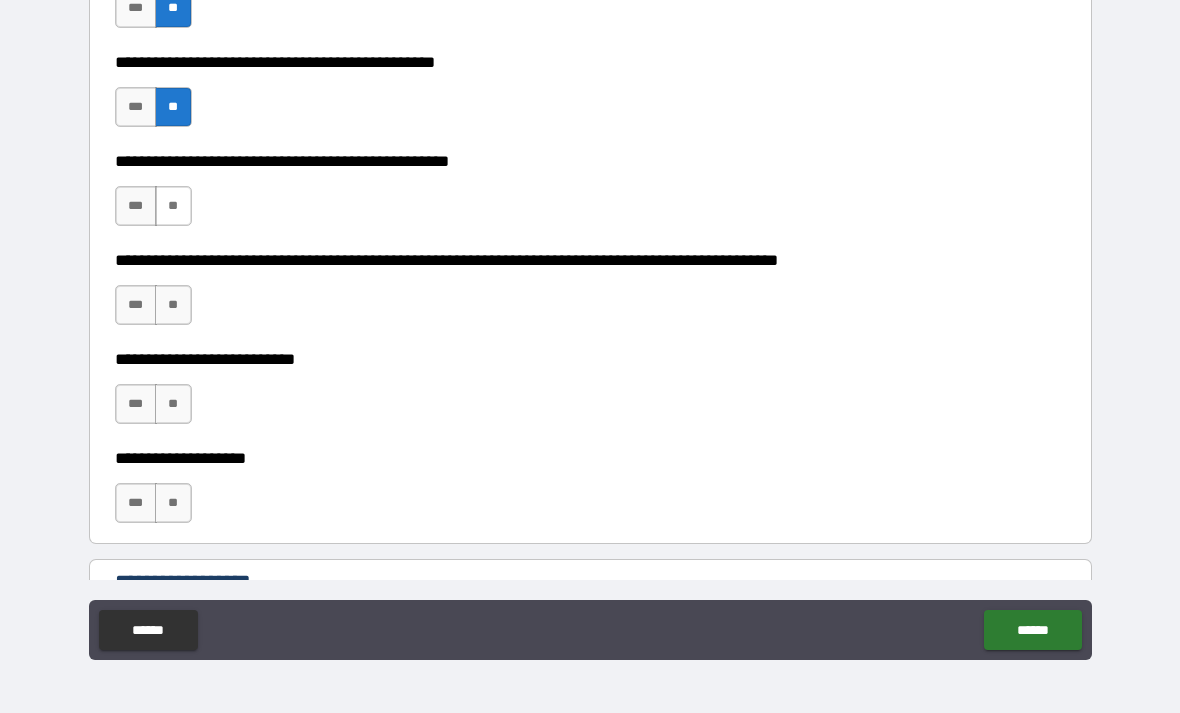 click on "**" at bounding box center (173, 206) 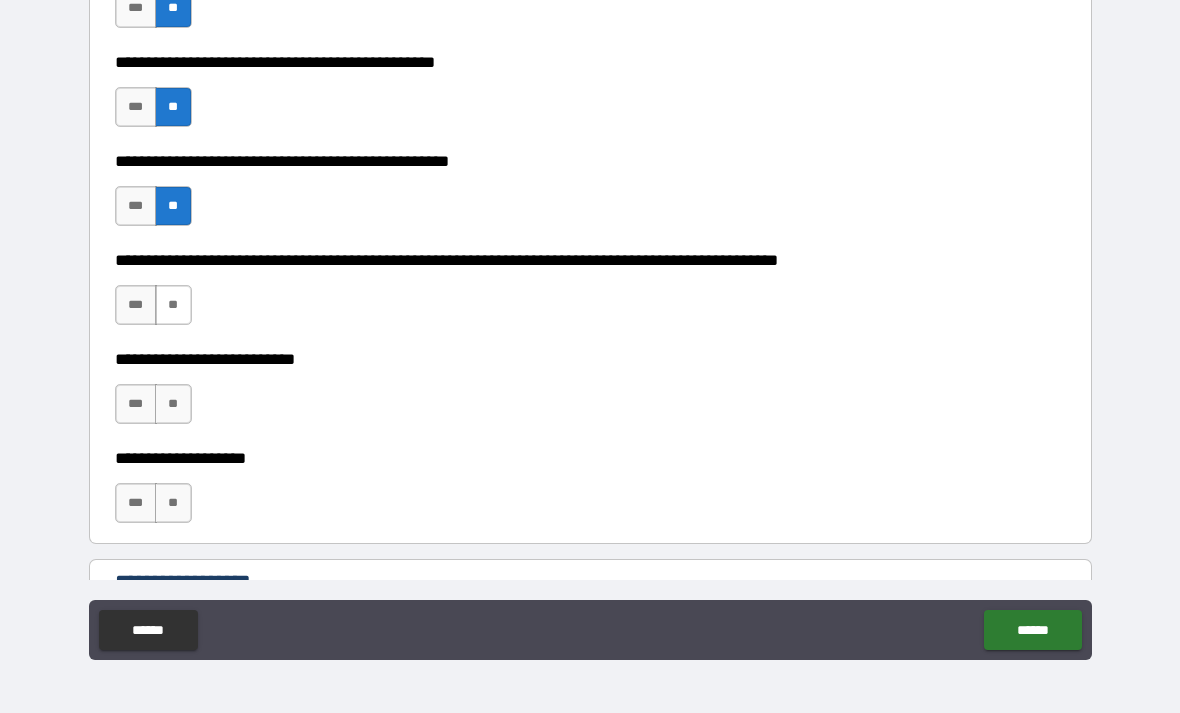 click on "**" at bounding box center (173, 305) 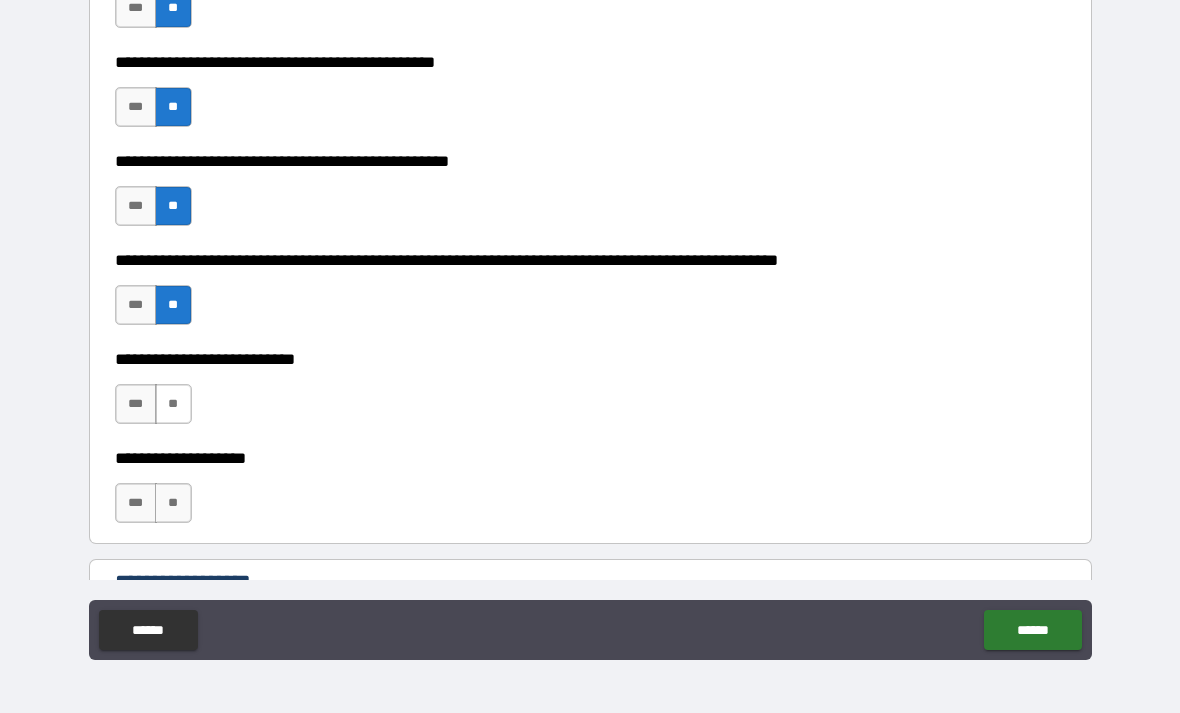 click on "**" at bounding box center [173, 404] 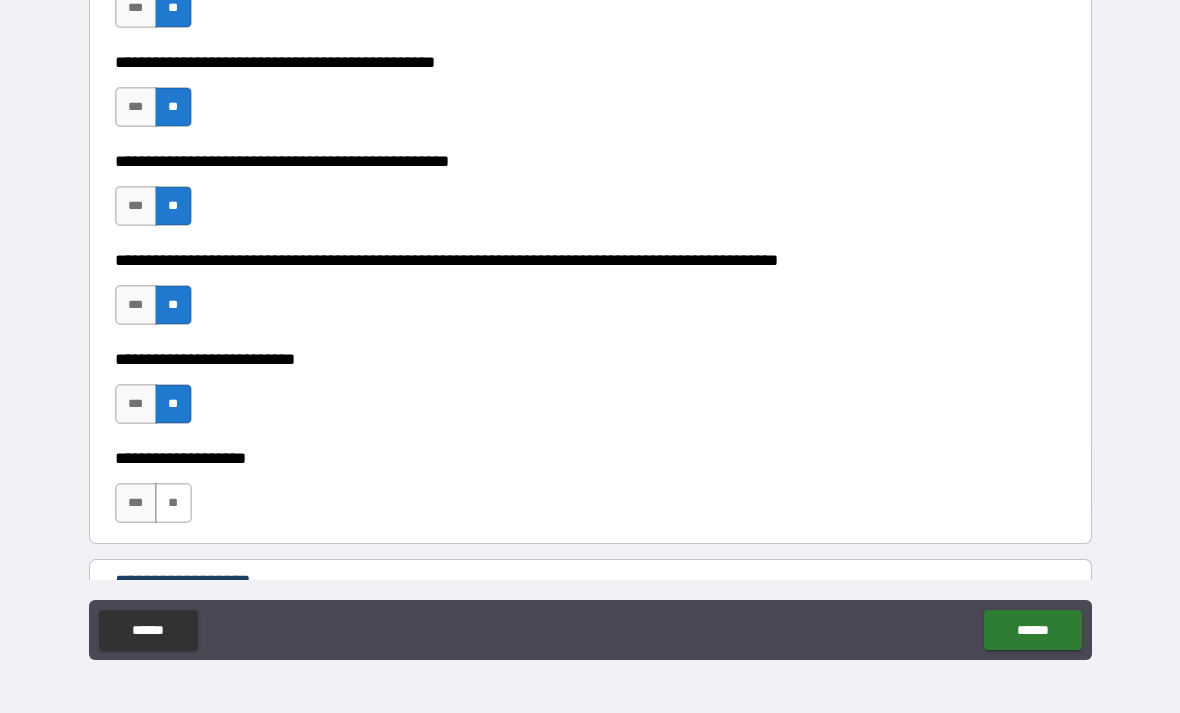 click on "**" at bounding box center [173, 503] 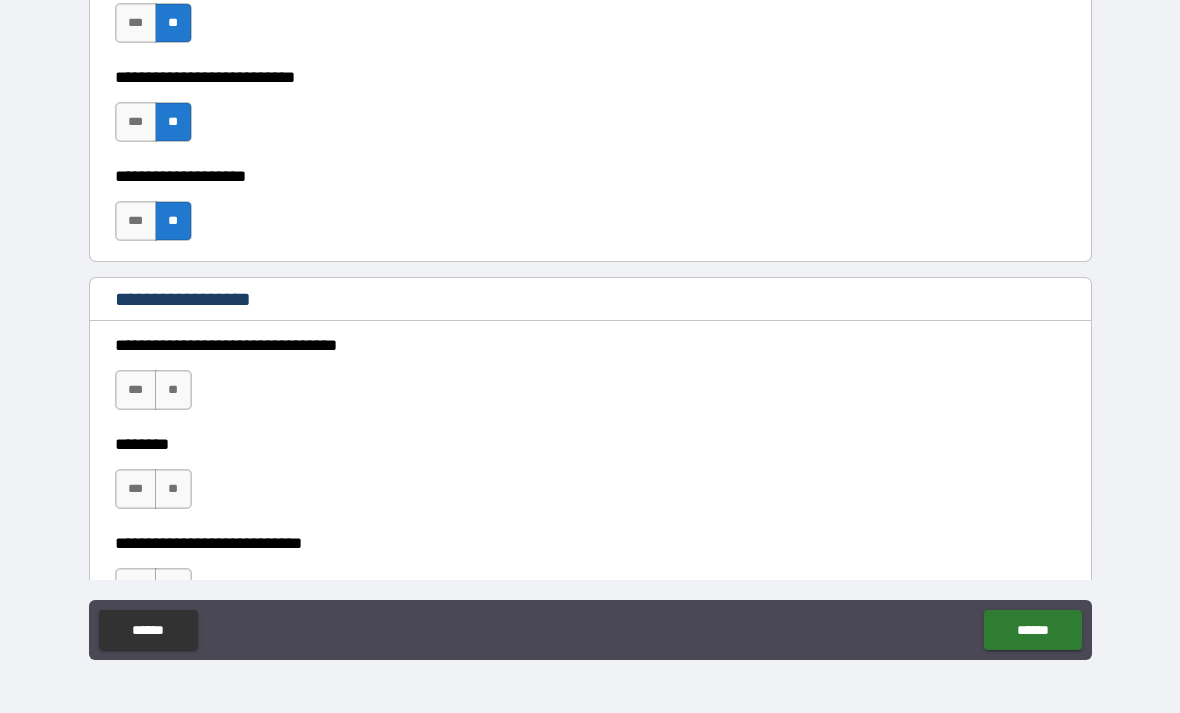 scroll, scrollTop: 838, scrollLeft: 0, axis: vertical 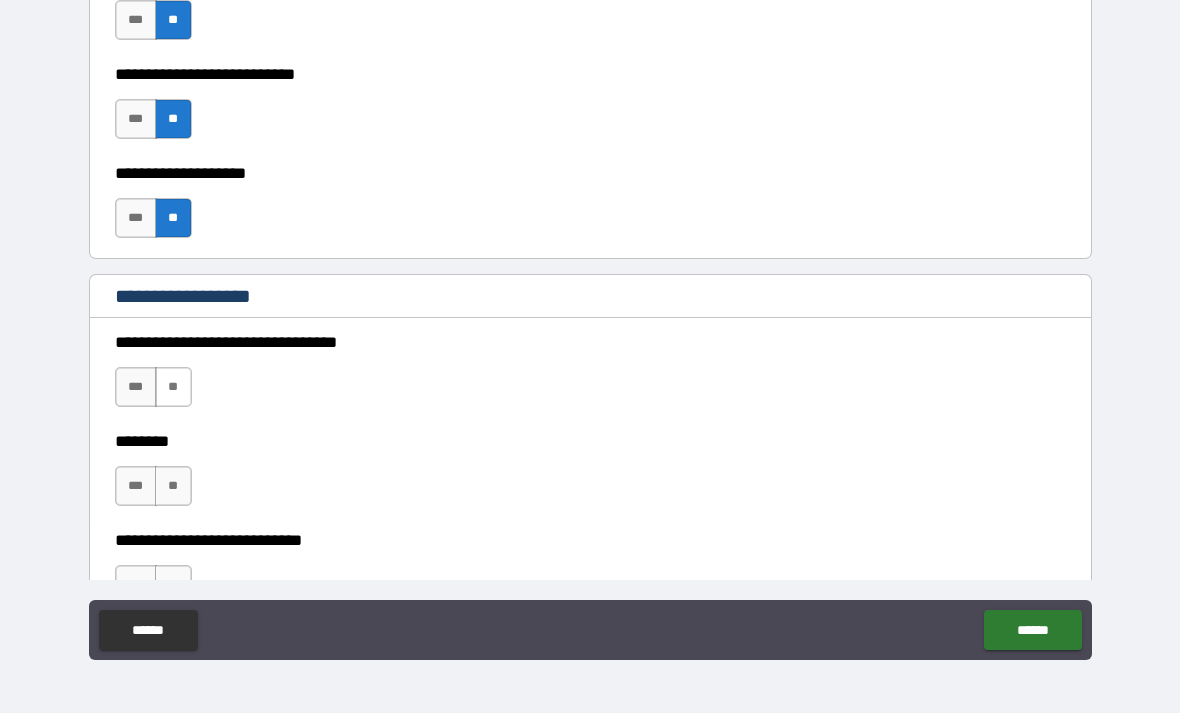 click on "**" at bounding box center (173, 387) 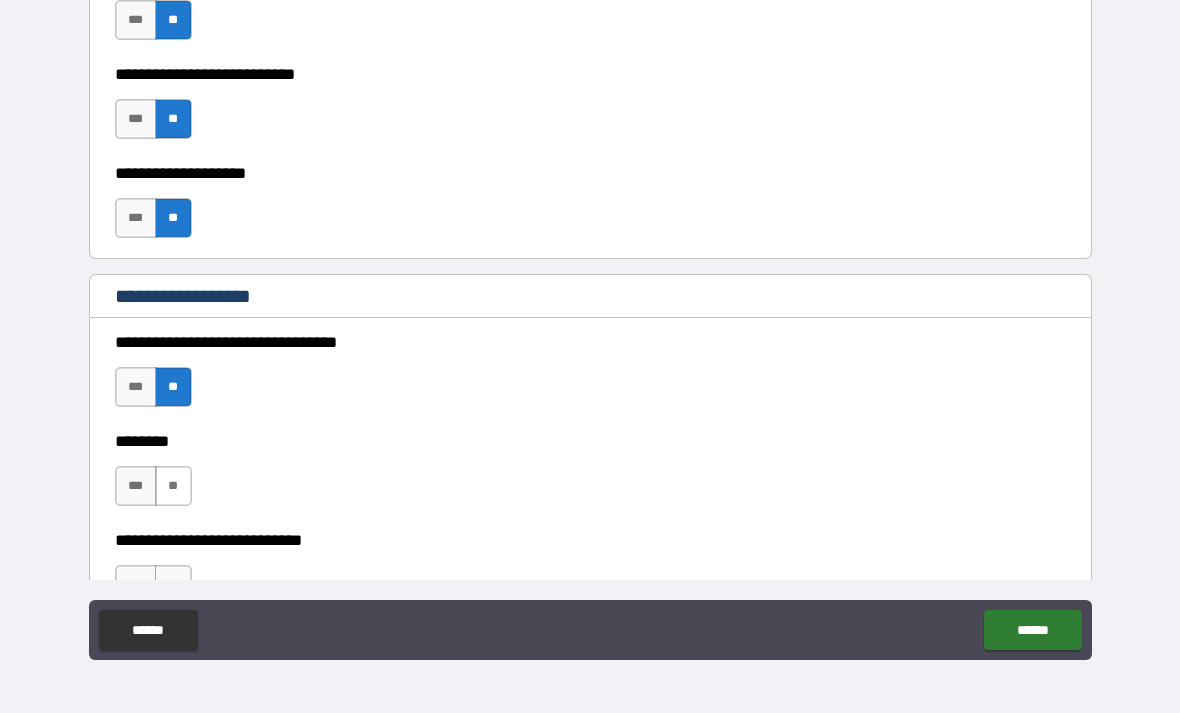 click on "**" at bounding box center [173, 486] 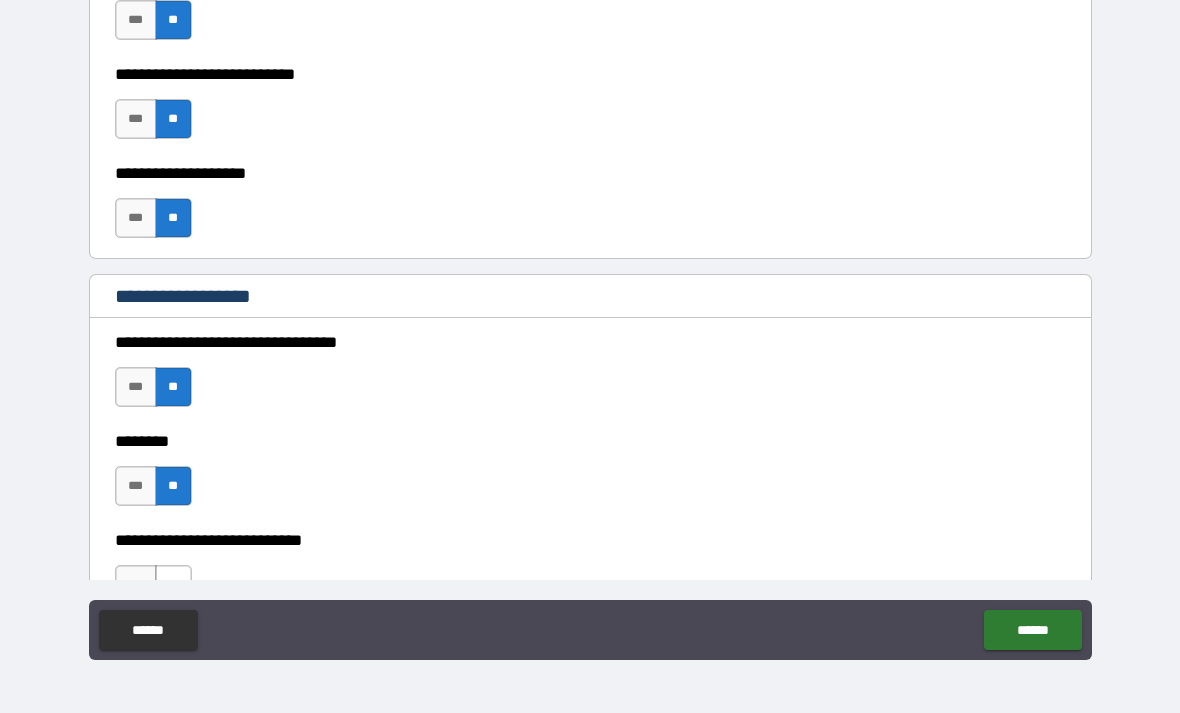 click on "**" at bounding box center (173, 585) 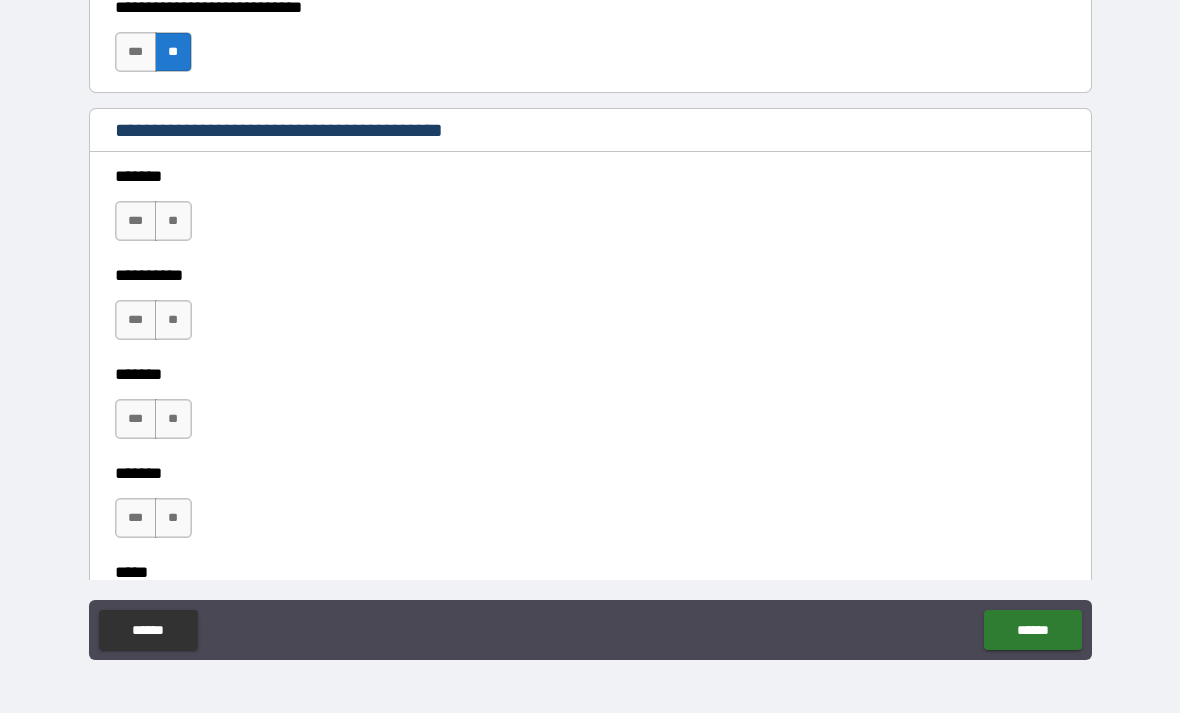 scroll, scrollTop: 1376, scrollLeft: 0, axis: vertical 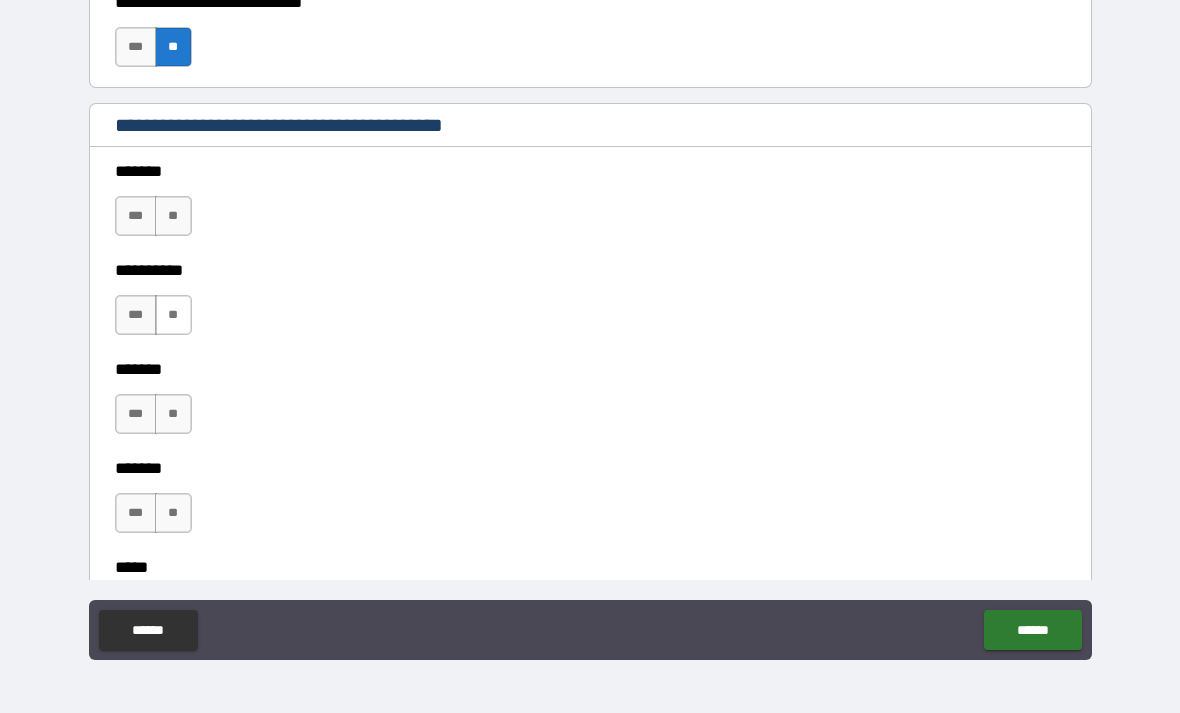 click on "**" at bounding box center (173, 315) 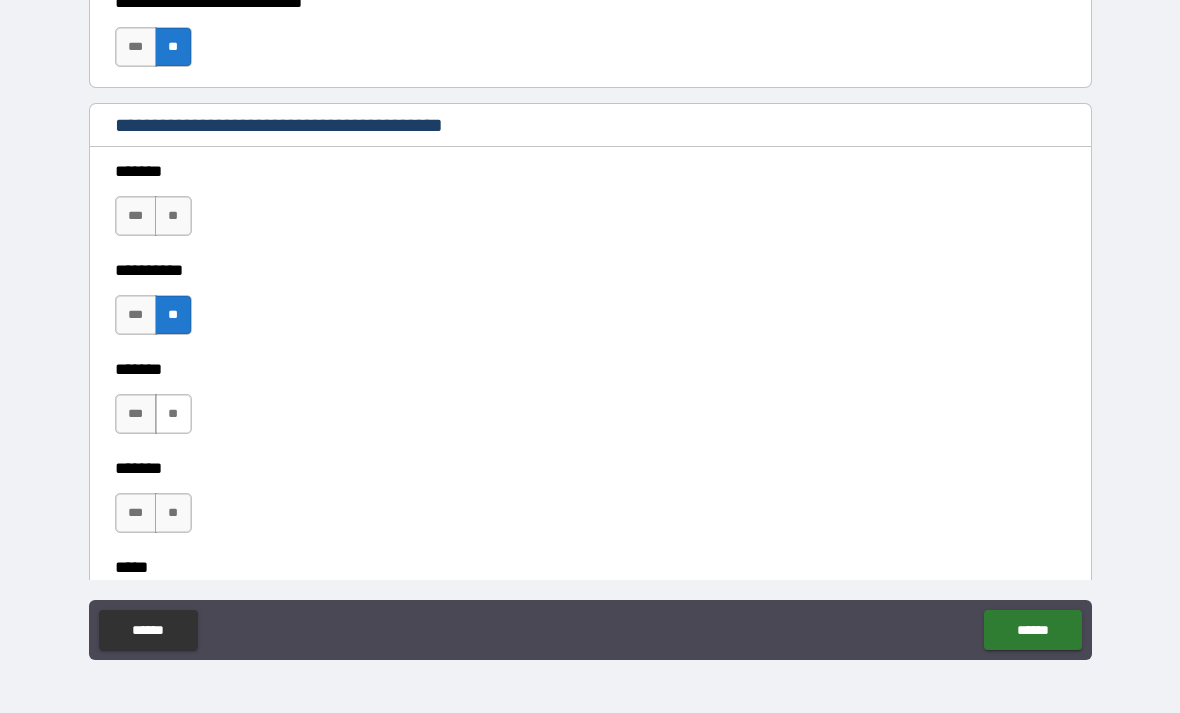 click on "**" at bounding box center [173, 414] 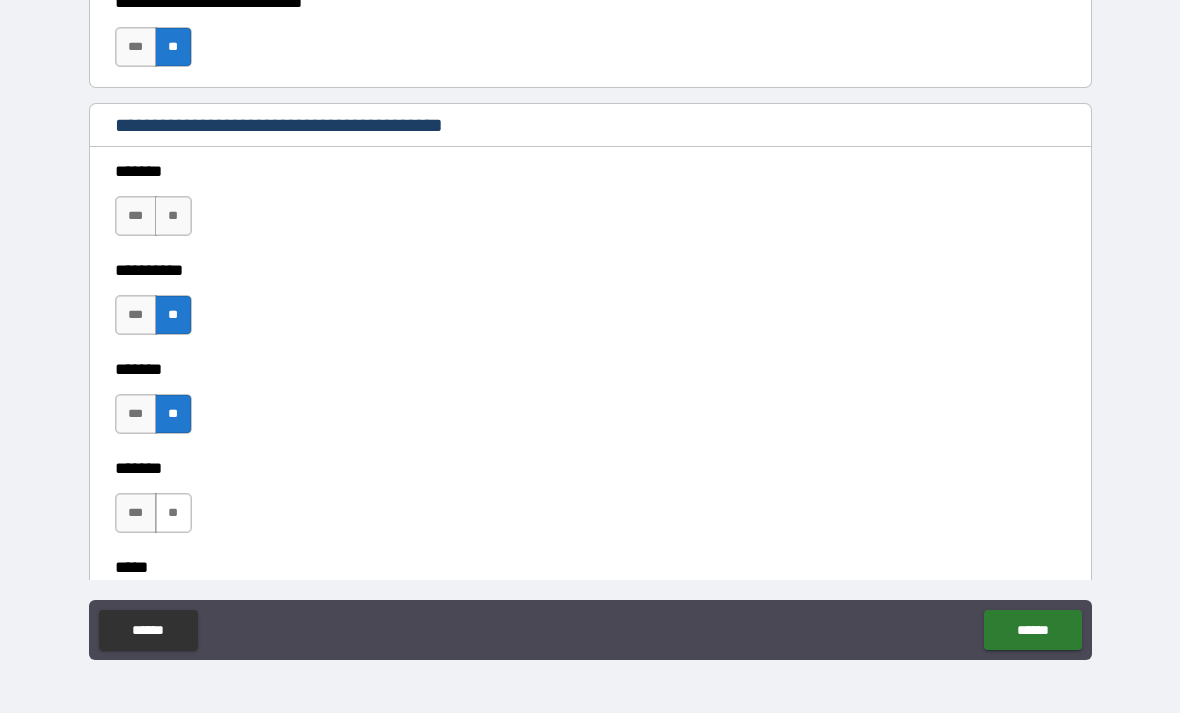 click on "**" at bounding box center [173, 513] 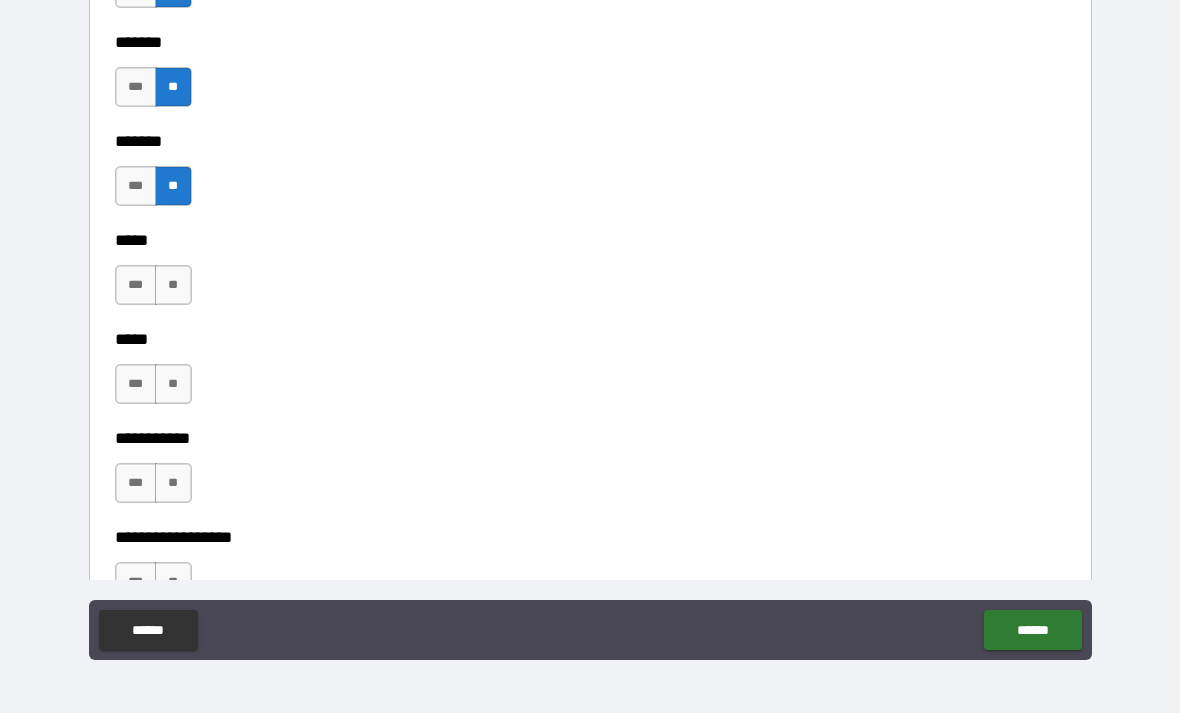 scroll, scrollTop: 1729, scrollLeft: 0, axis: vertical 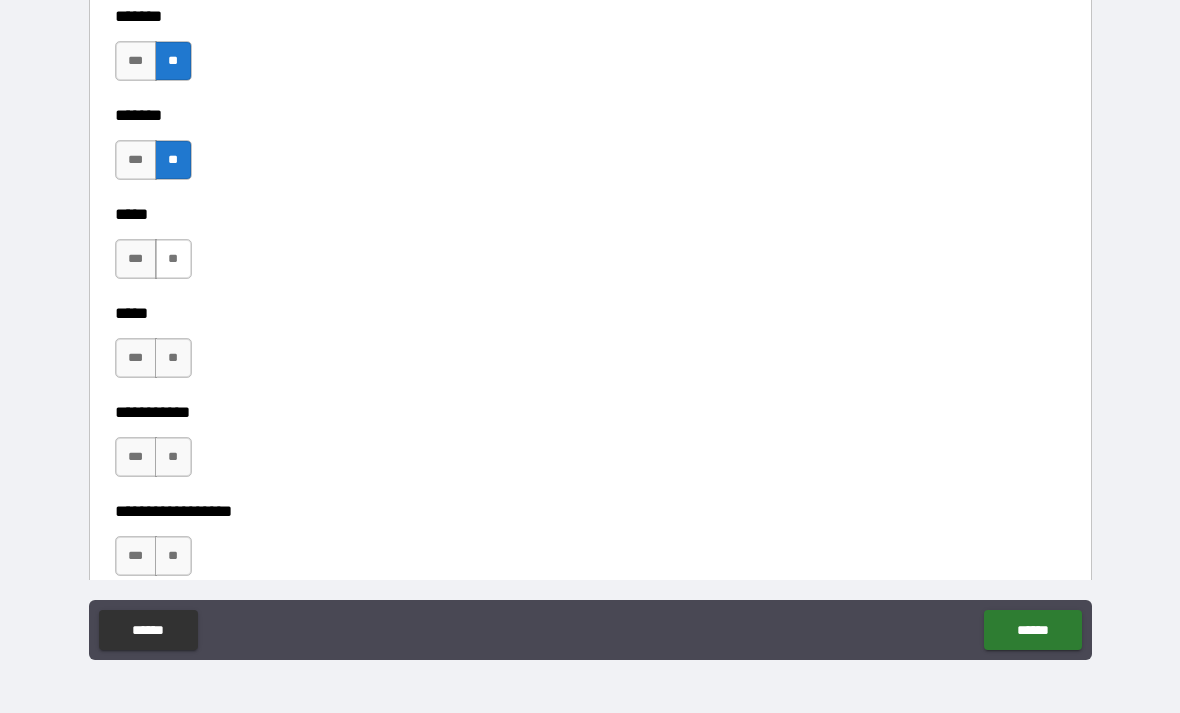 click on "**" at bounding box center [173, 259] 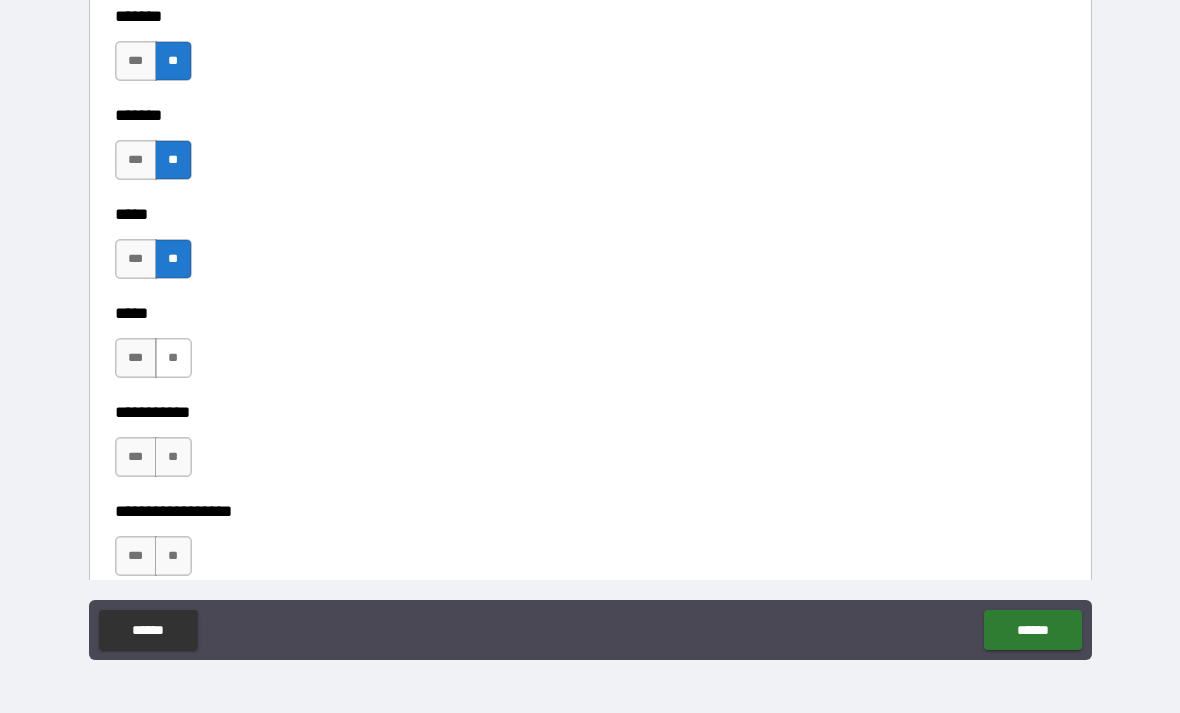 click on "**" at bounding box center [173, 358] 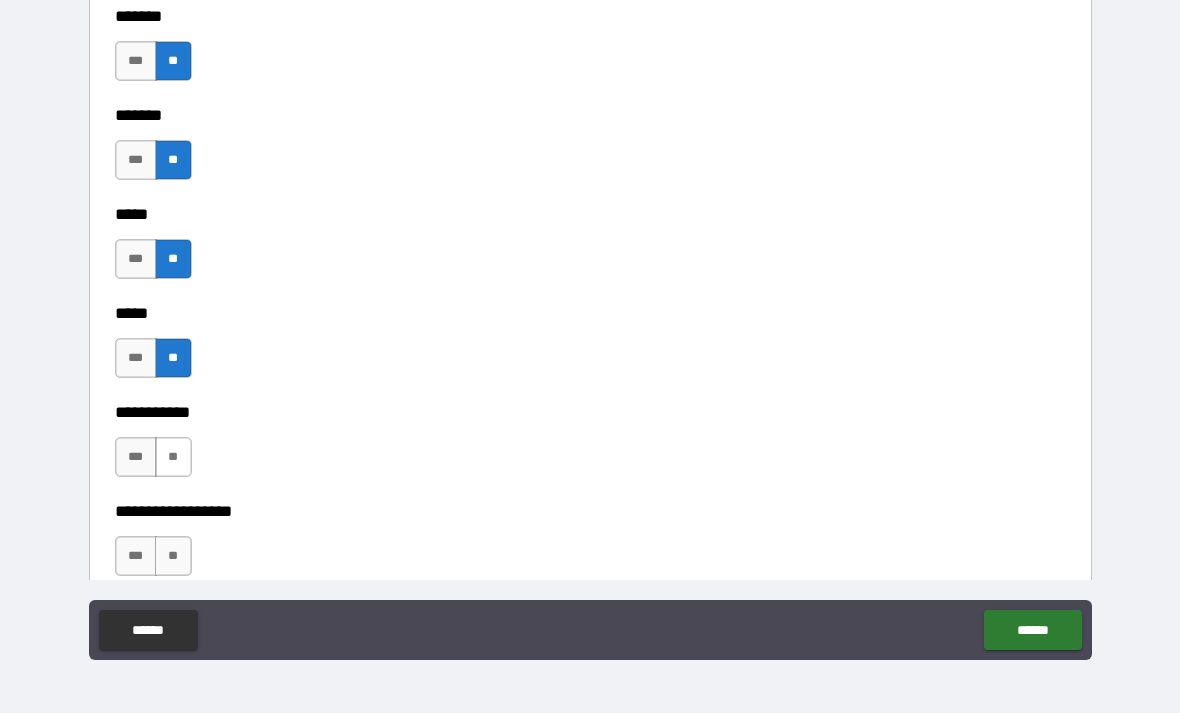 click on "**" at bounding box center (173, 457) 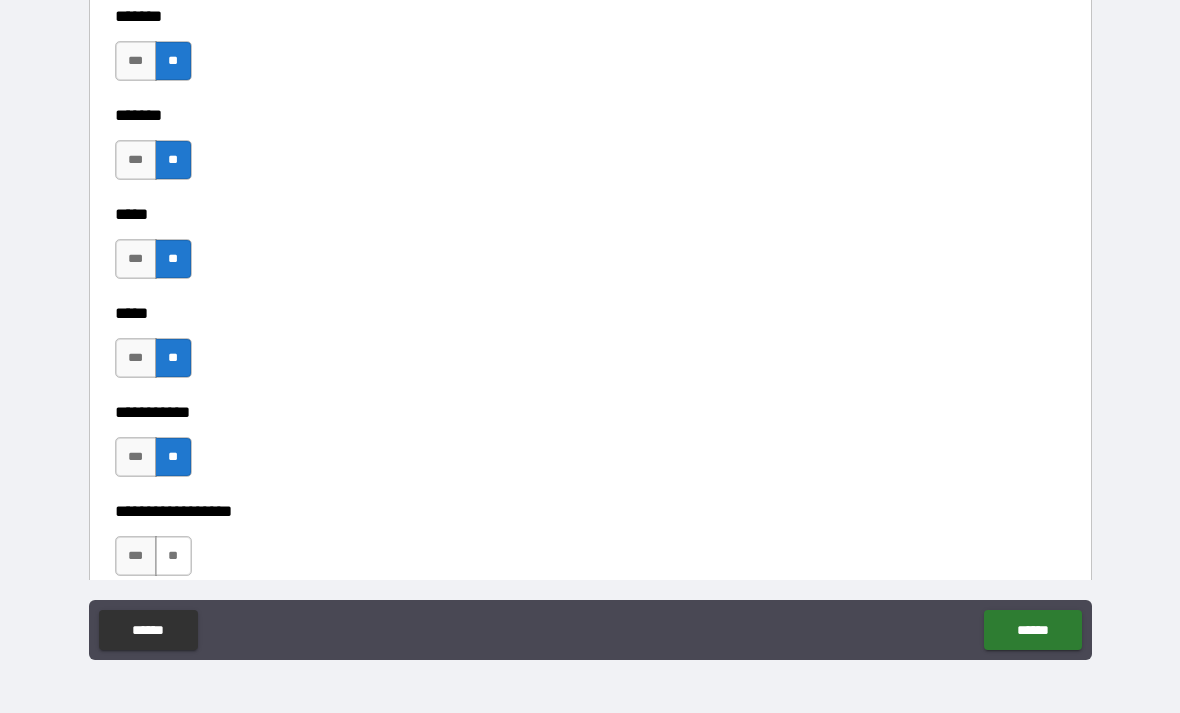 click on "**" at bounding box center (173, 556) 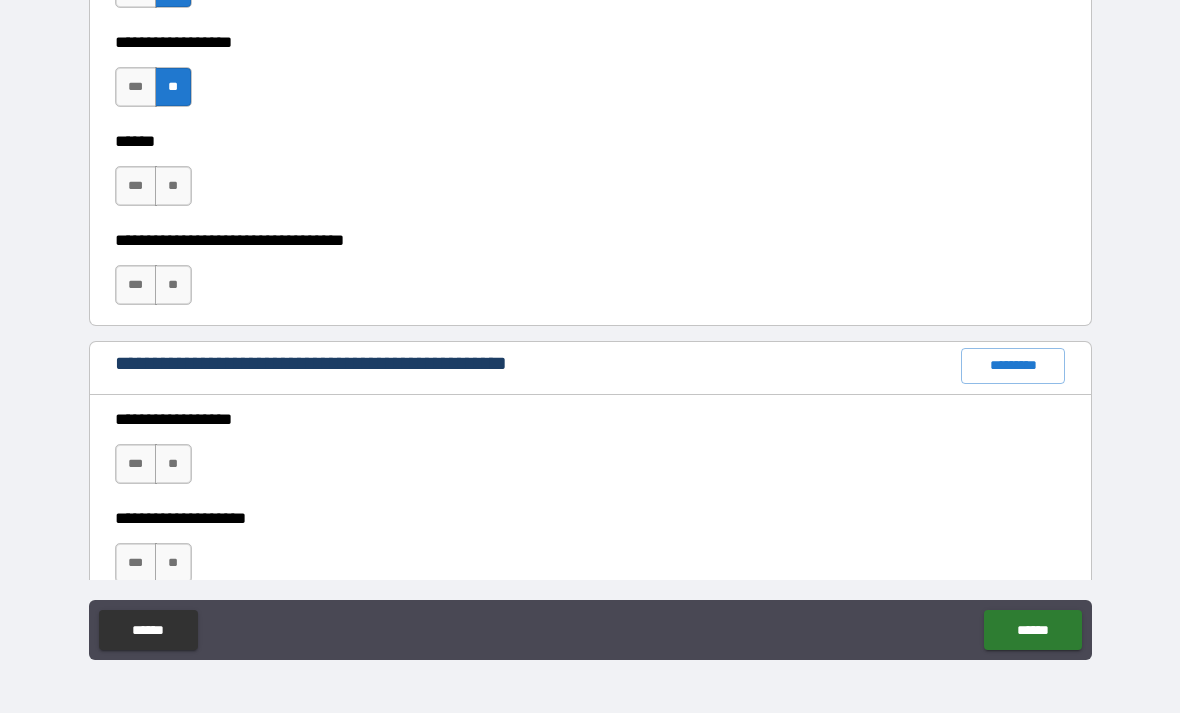 scroll, scrollTop: 2209, scrollLeft: 0, axis: vertical 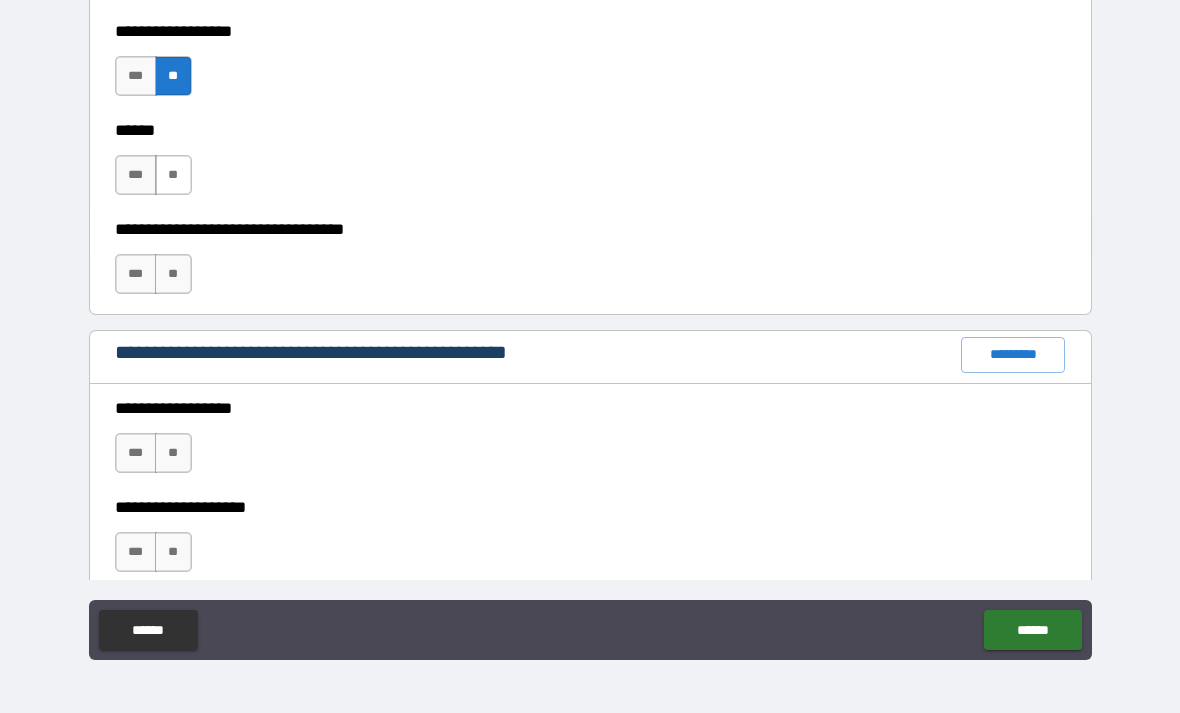 click on "**" at bounding box center [173, 175] 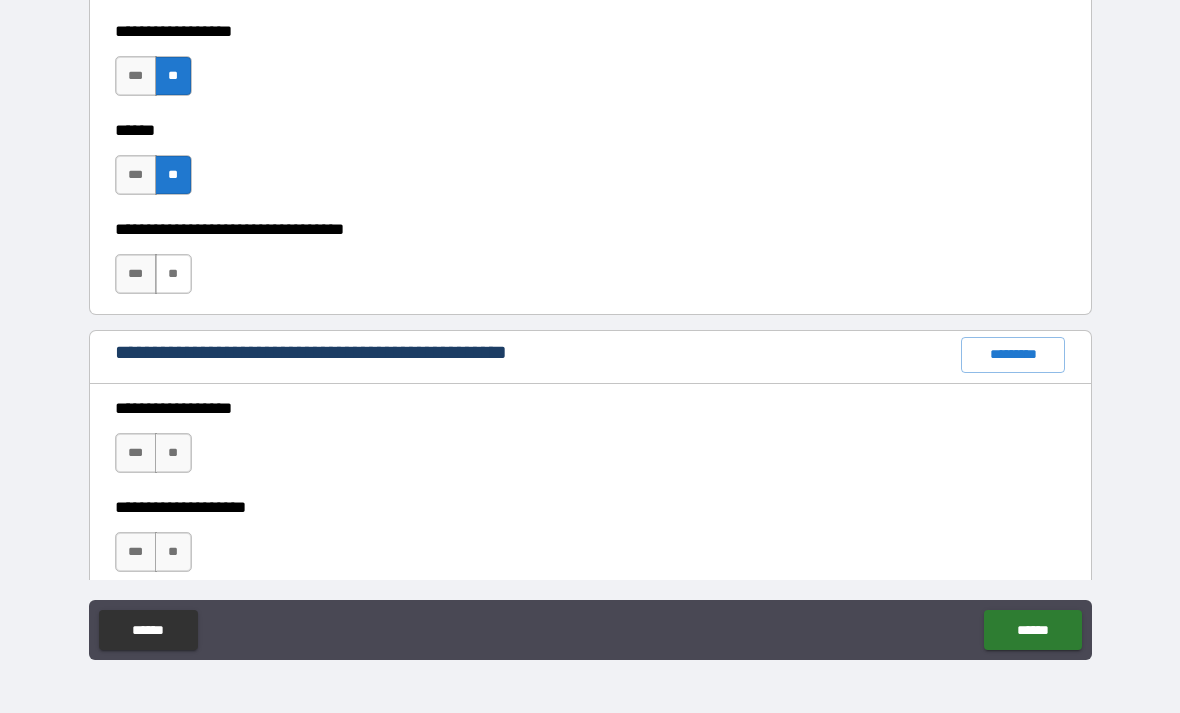 click on "**" at bounding box center [173, 274] 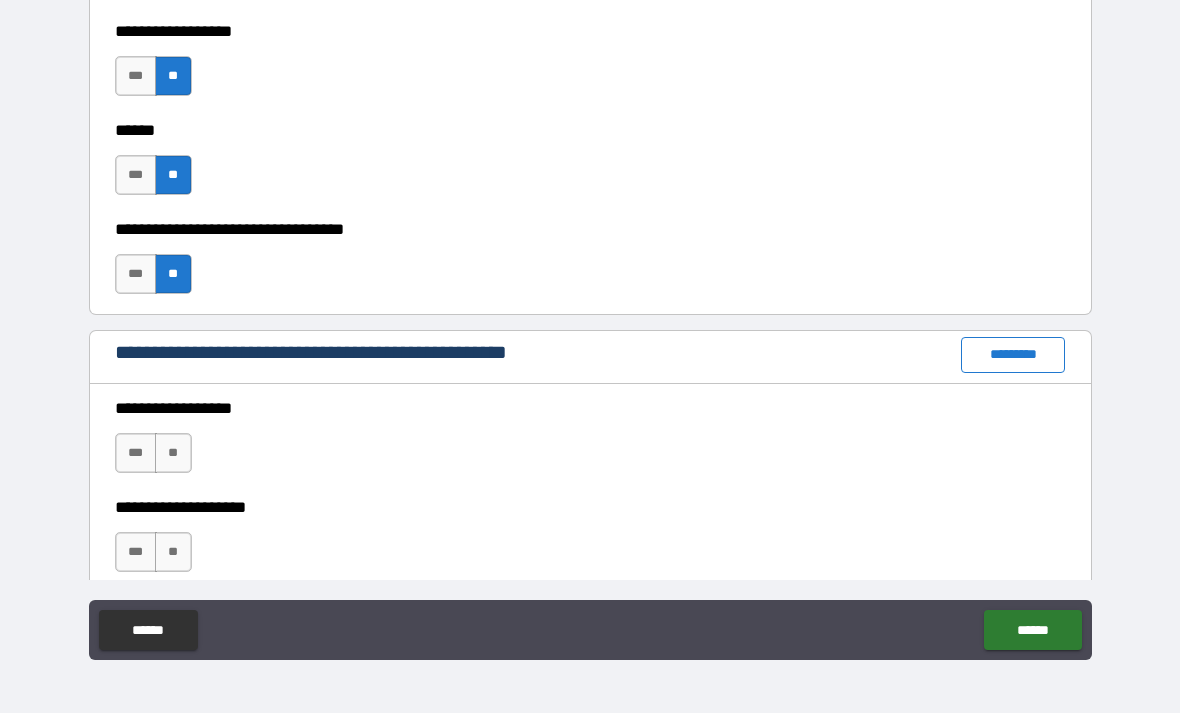 click on "*********" at bounding box center [1013, 355] 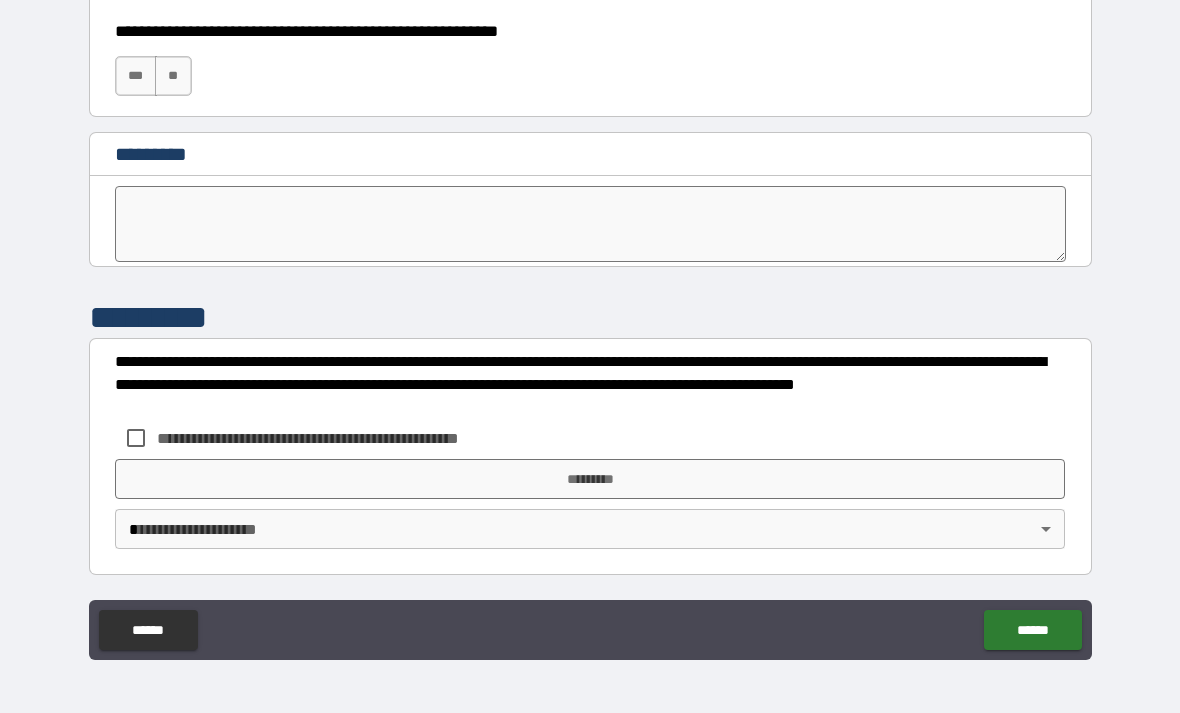 scroll, scrollTop: 10209, scrollLeft: 0, axis: vertical 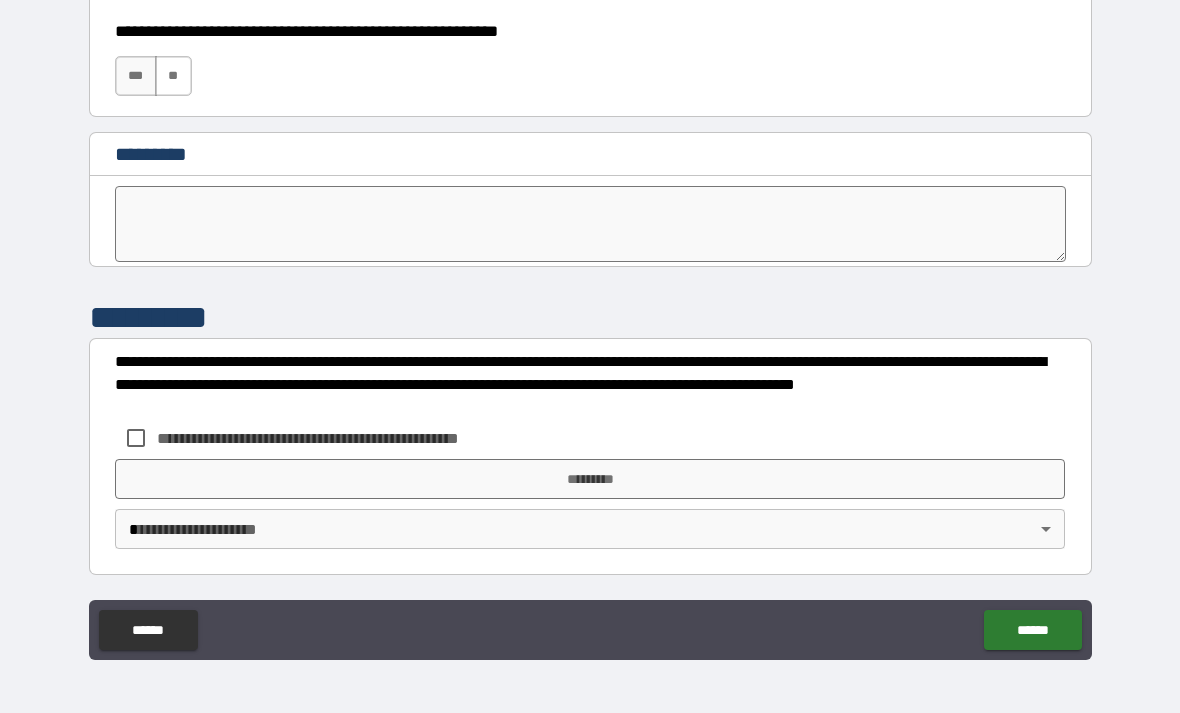 click on "**" at bounding box center [173, 76] 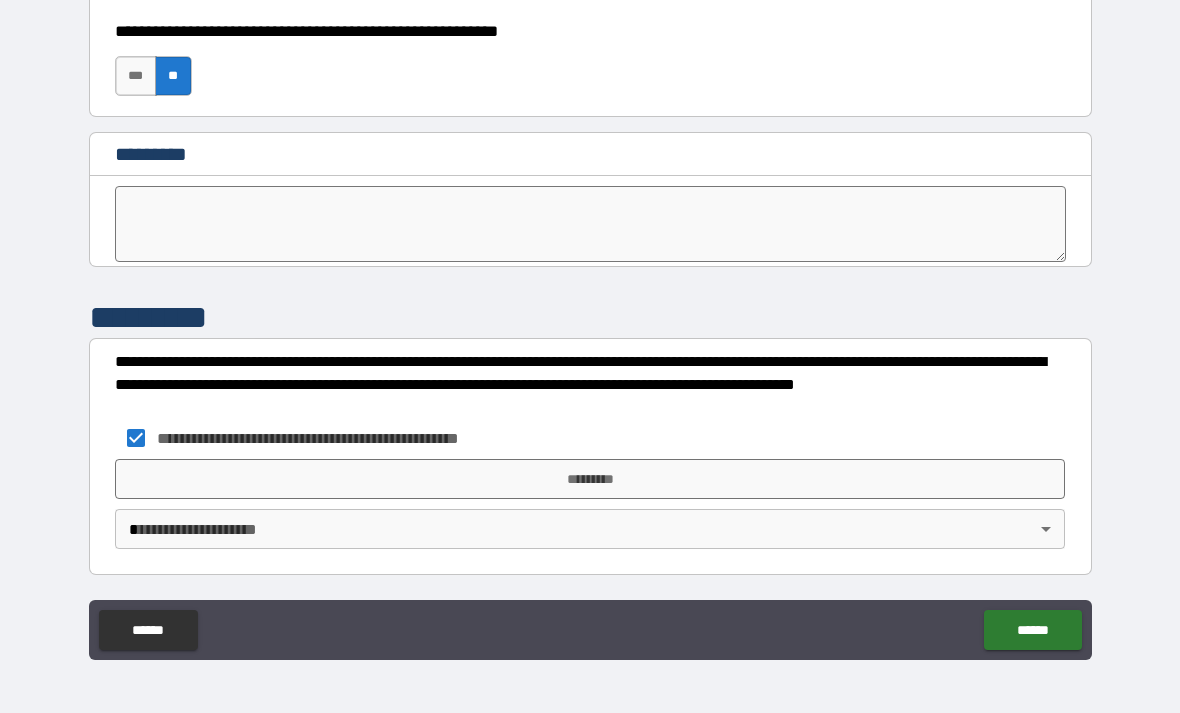 click on "**********" at bounding box center [590, 324] 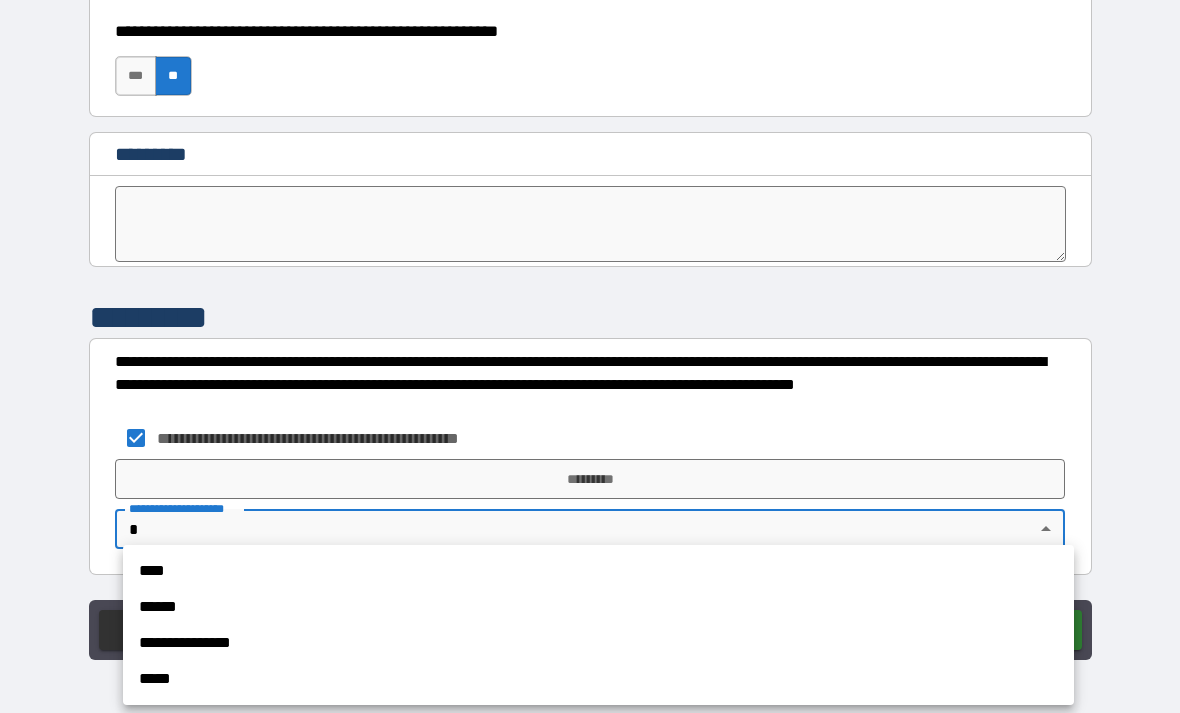 click on "****" at bounding box center [598, 571] 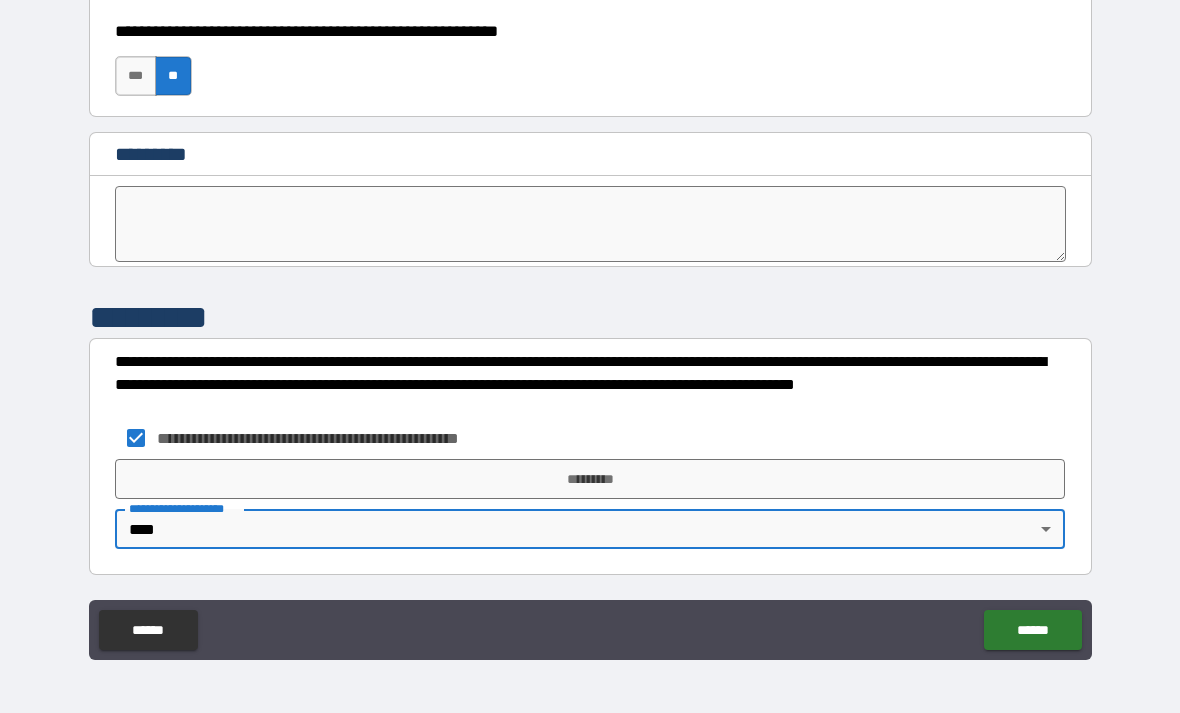 type on "****" 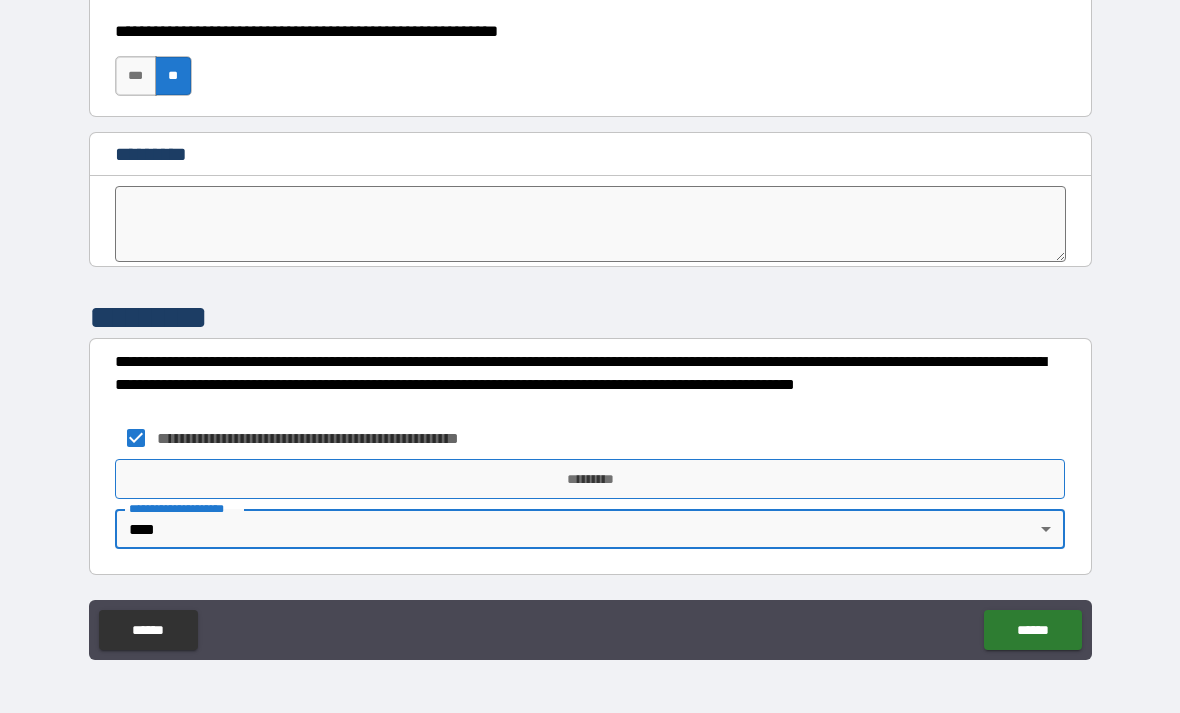 click on "*********" at bounding box center [590, 479] 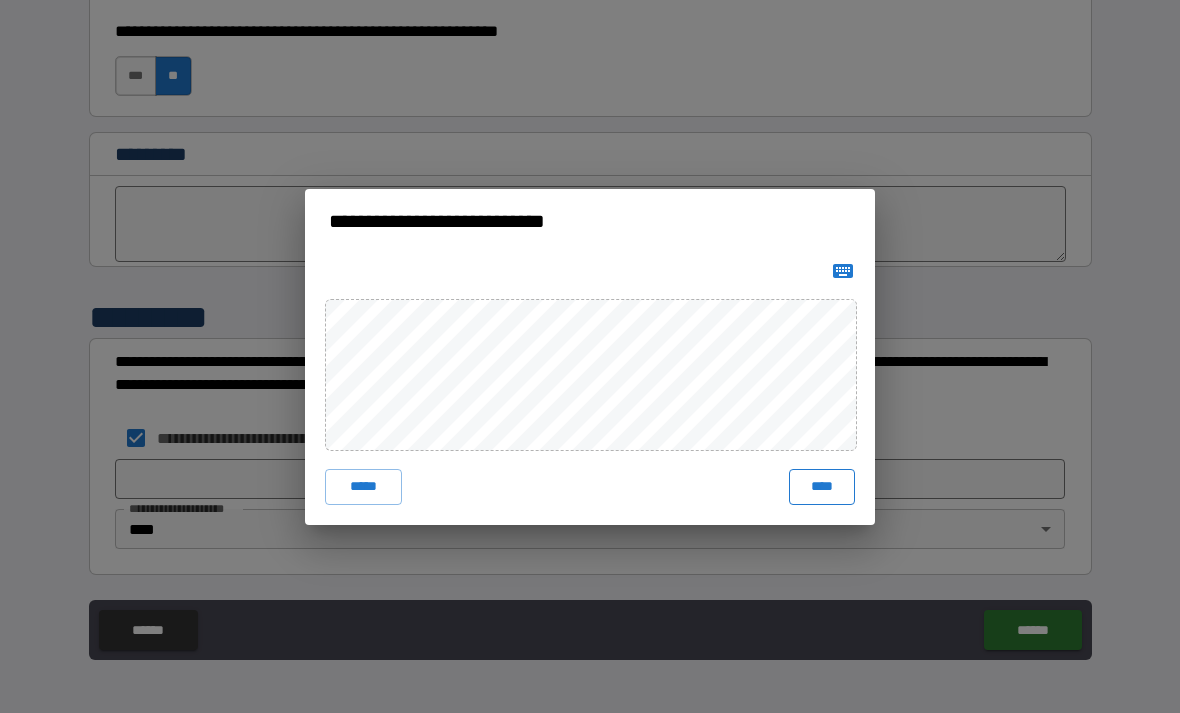 click on "****" at bounding box center [822, 487] 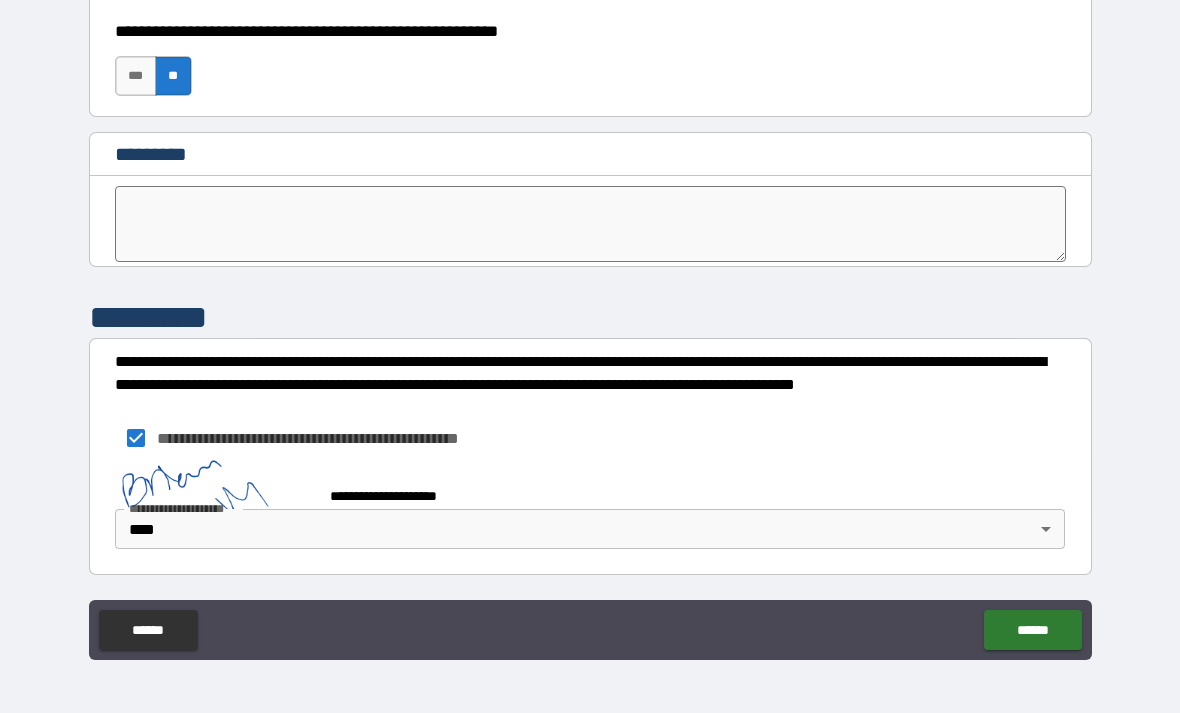 scroll, scrollTop: 10199, scrollLeft: 0, axis: vertical 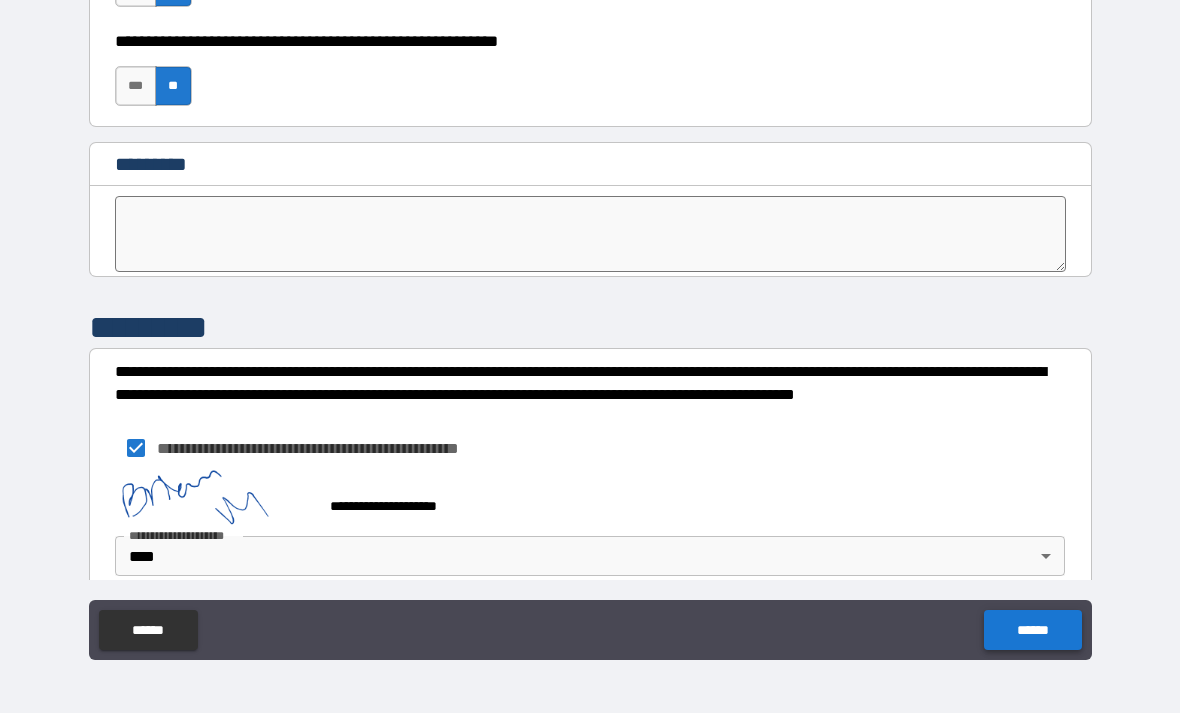click on "******" at bounding box center [1032, 630] 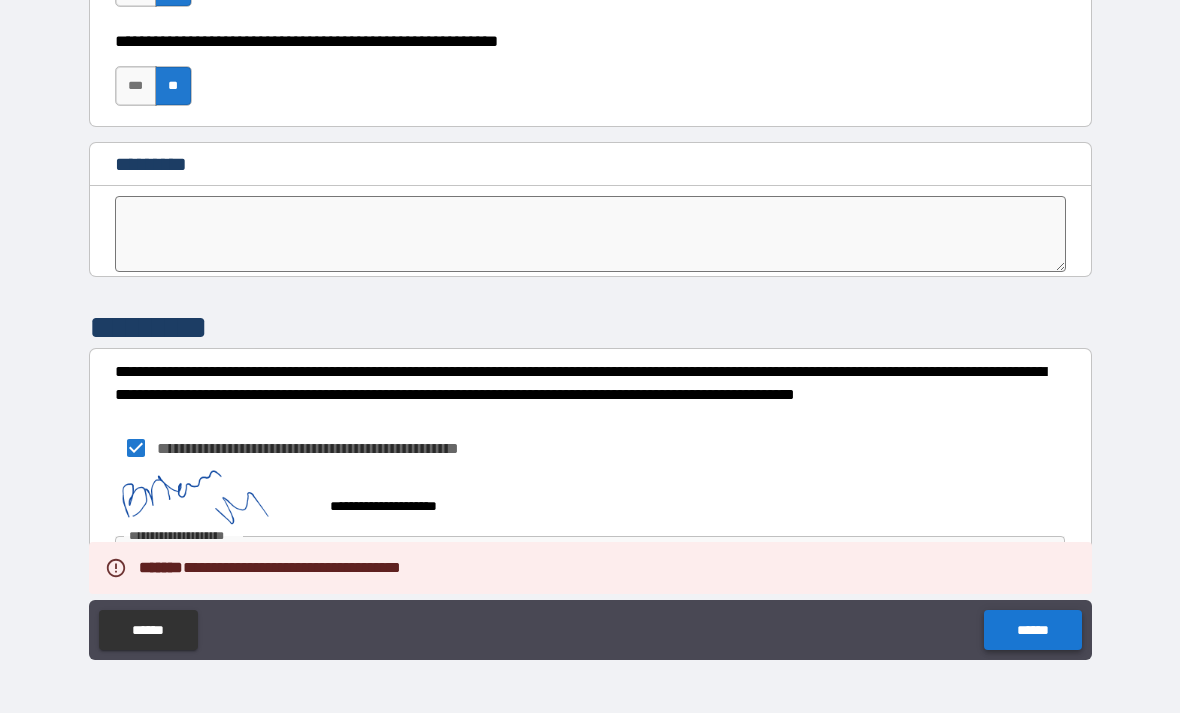 click on "******" at bounding box center [1032, 630] 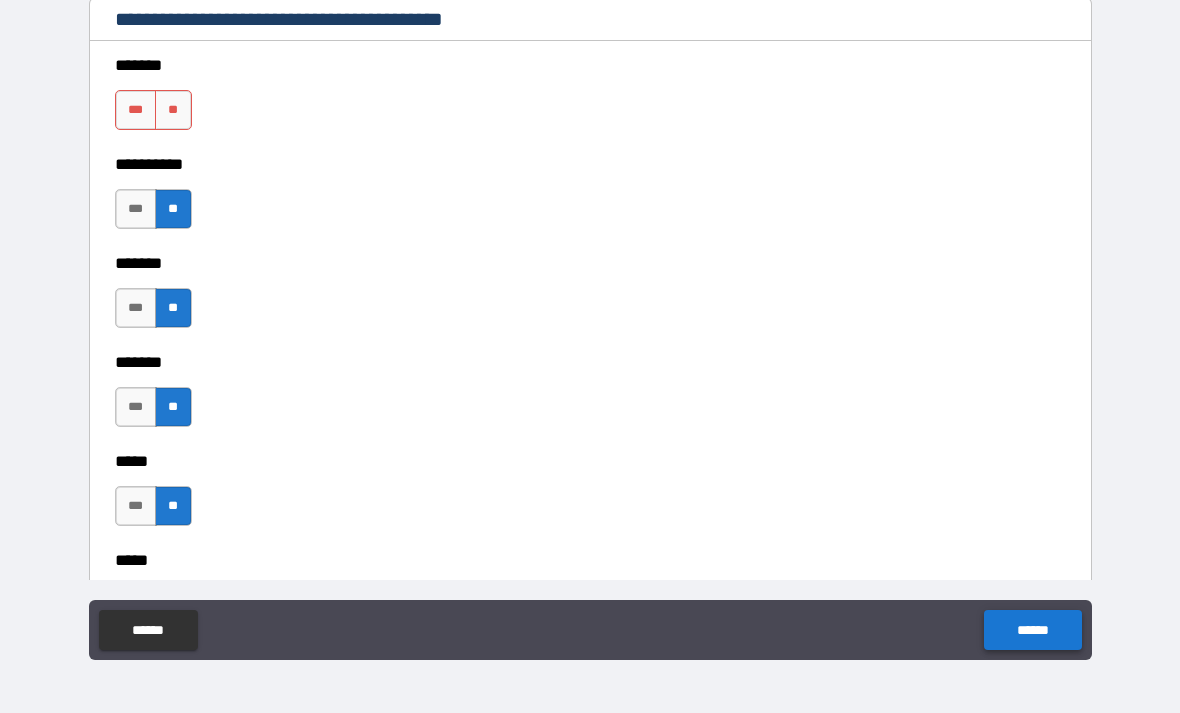 scroll, scrollTop: 1480, scrollLeft: 0, axis: vertical 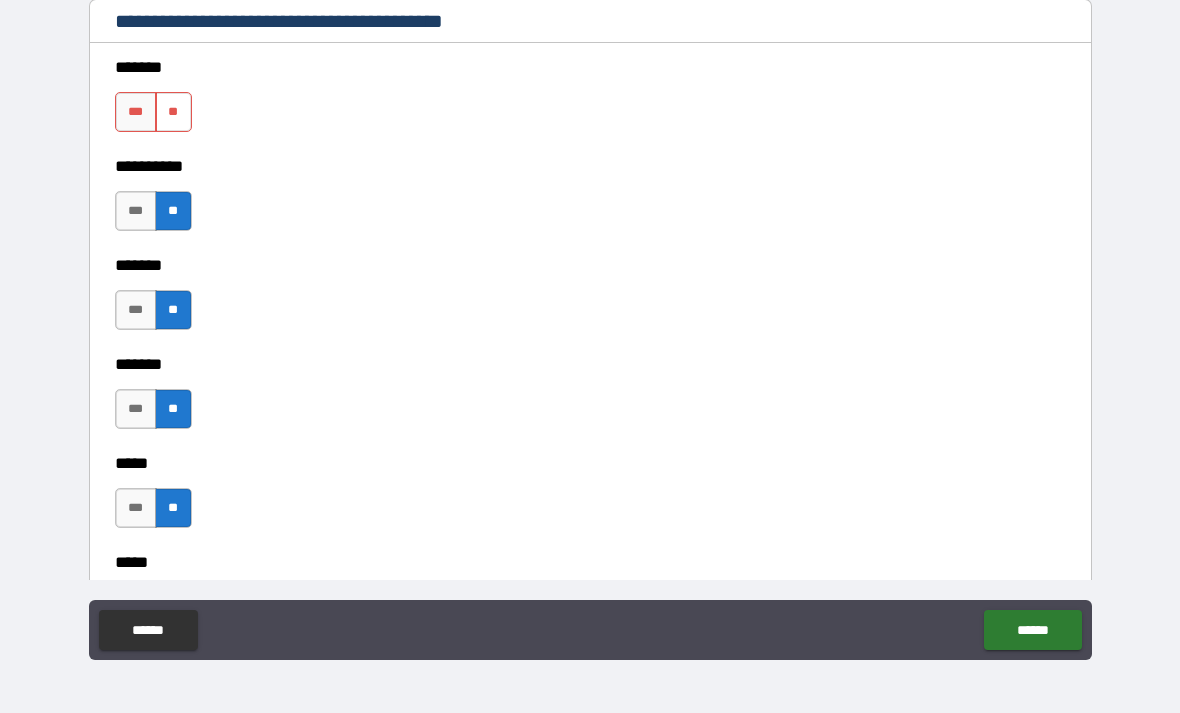 click on "**" at bounding box center [173, 112] 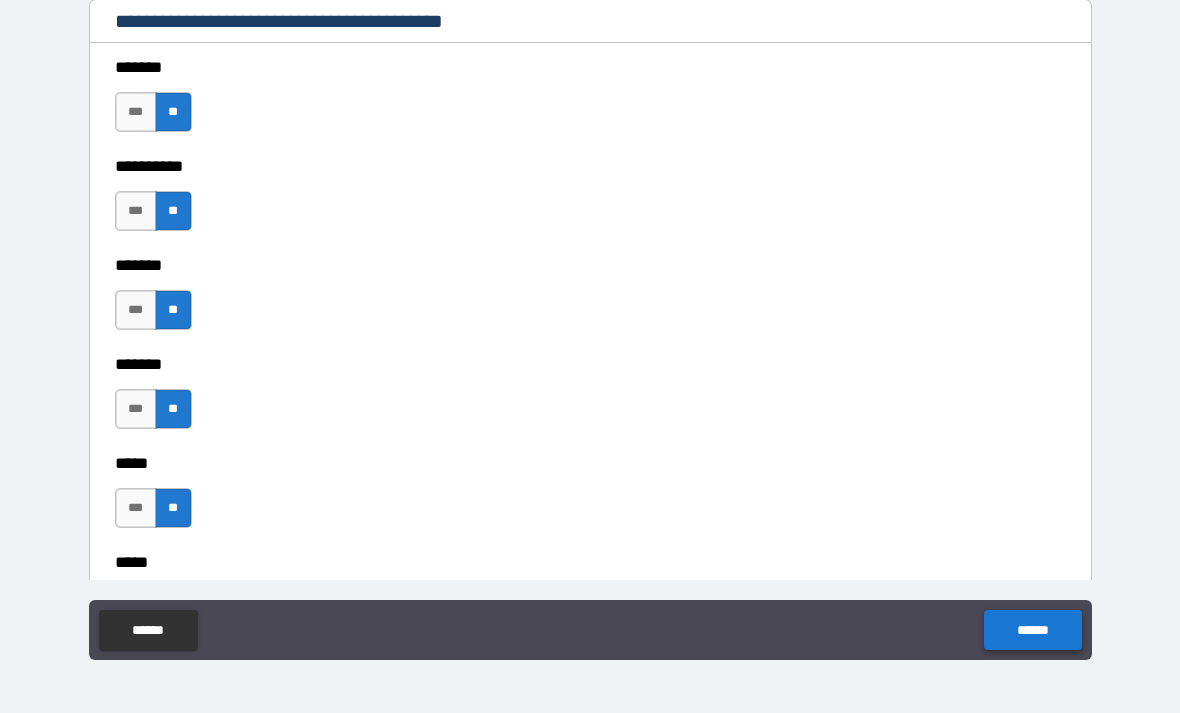 click on "******" at bounding box center (1032, 630) 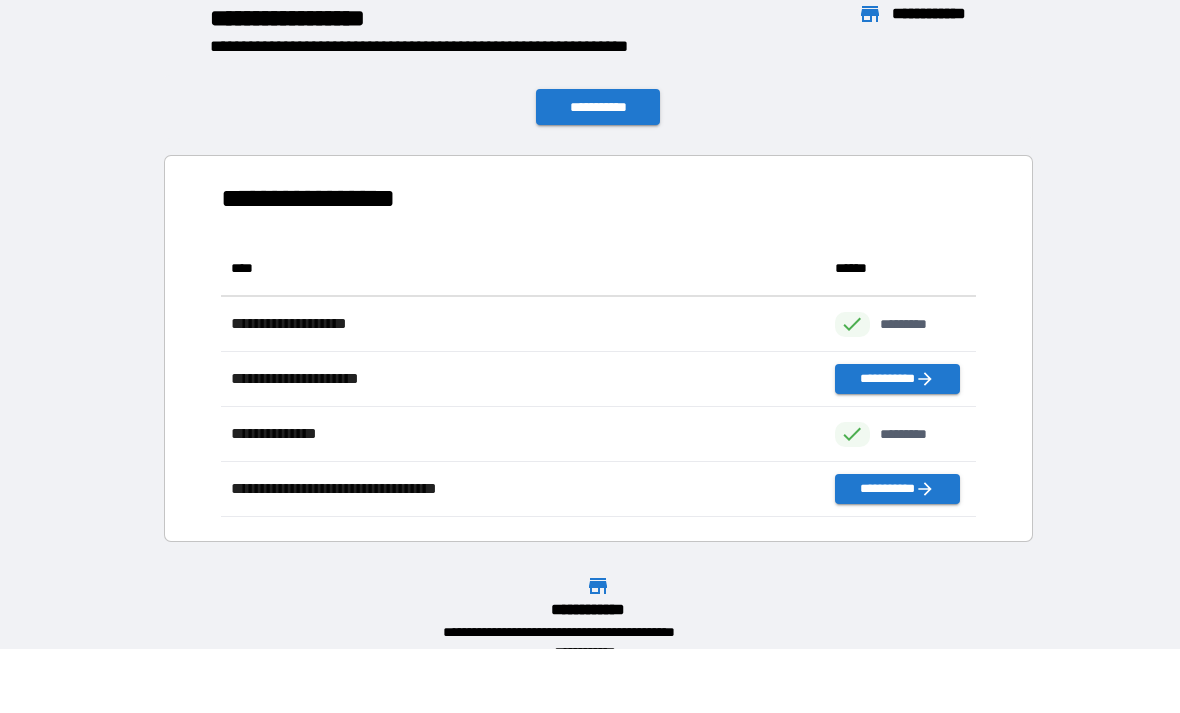scroll, scrollTop: 1, scrollLeft: 1, axis: both 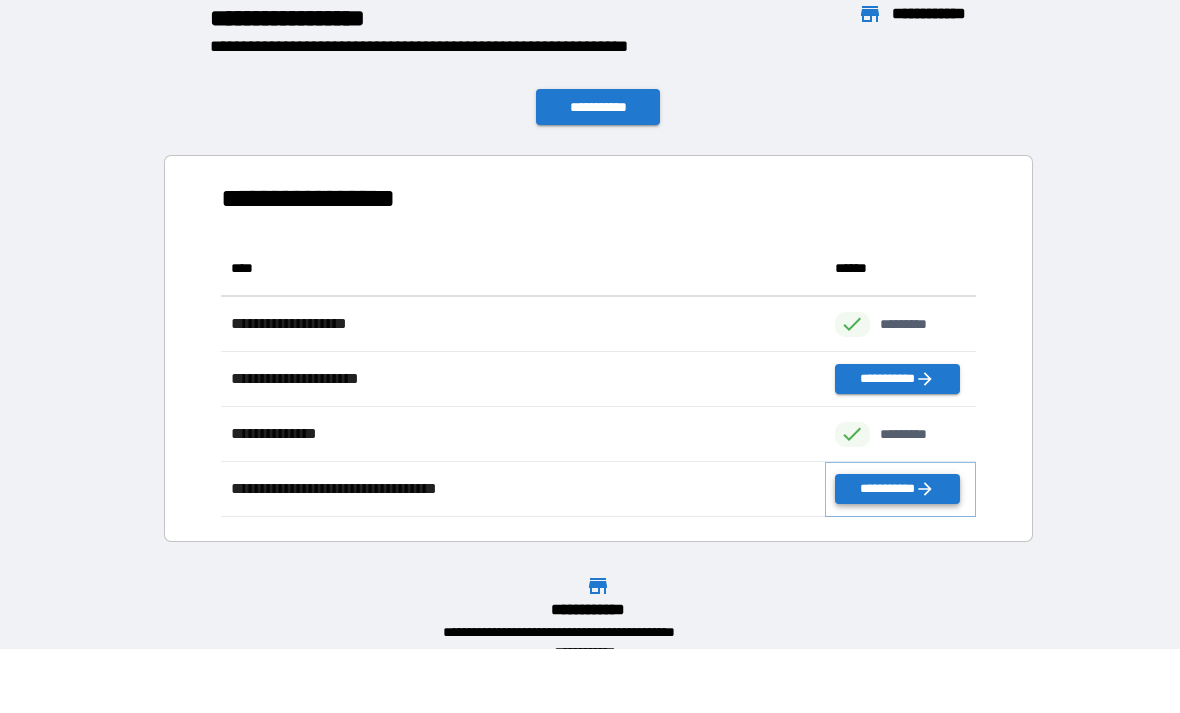 click on "**********" at bounding box center [897, 489] 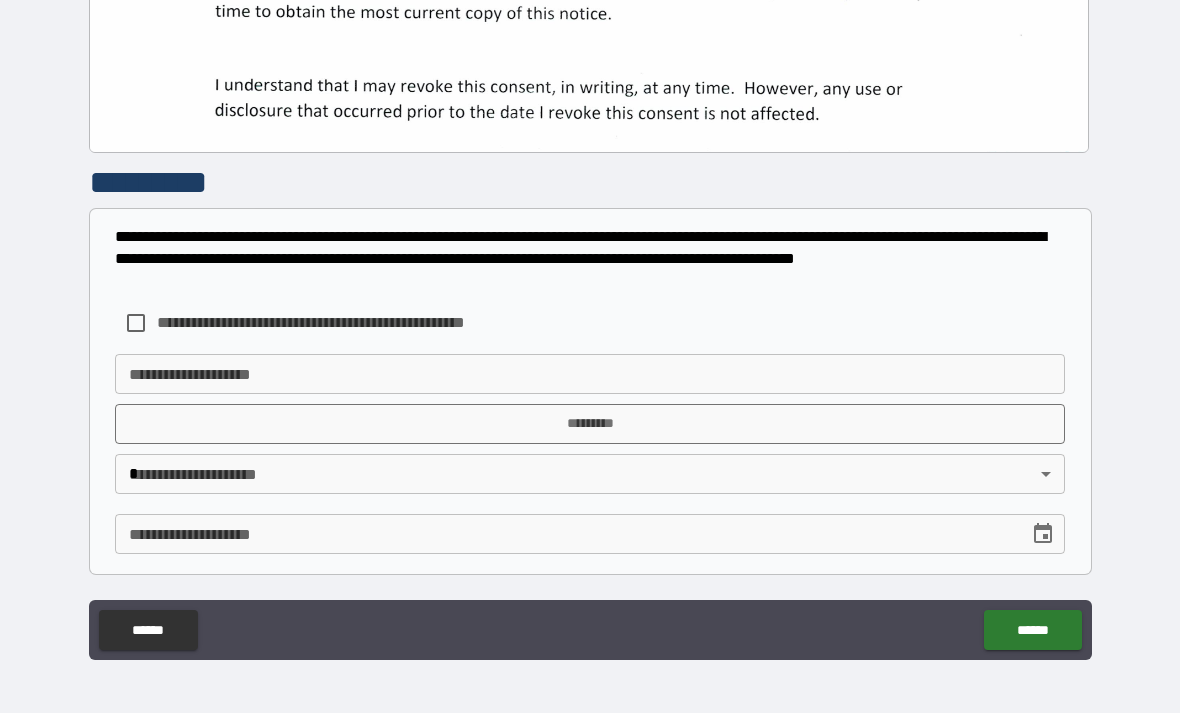 scroll, scrollTop: 644, scrollLeft: 0, axis: vertical 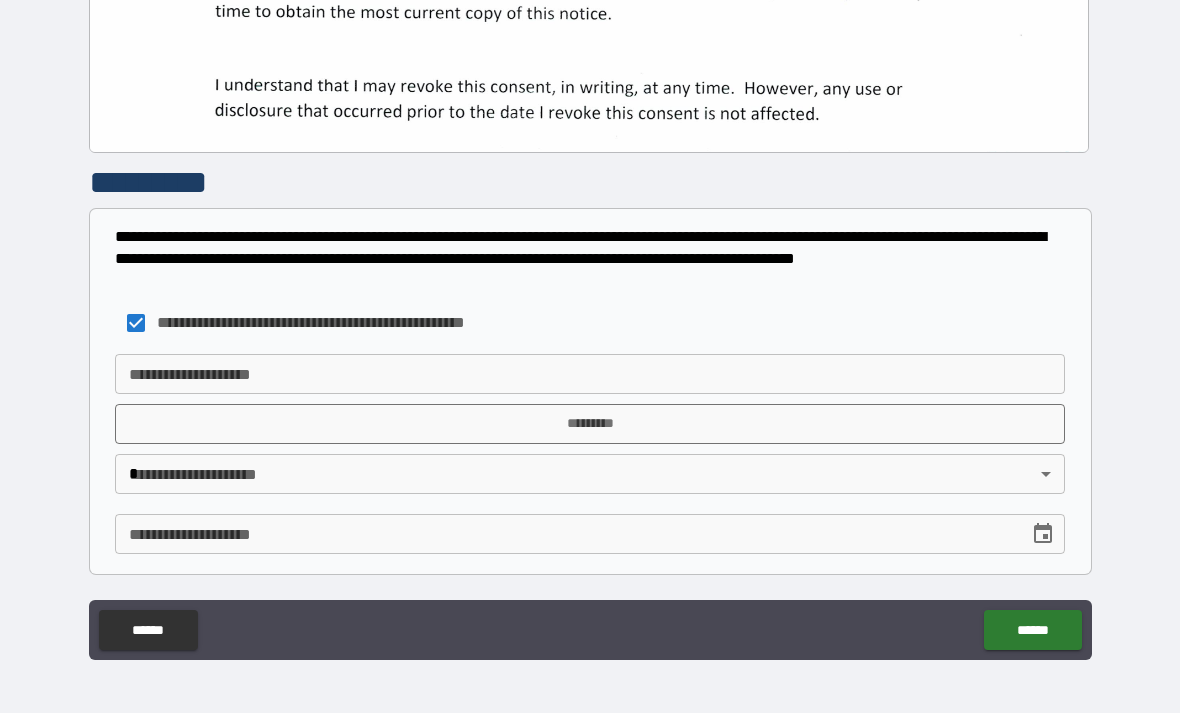 click on "**********" at bounding box center [590, 374] 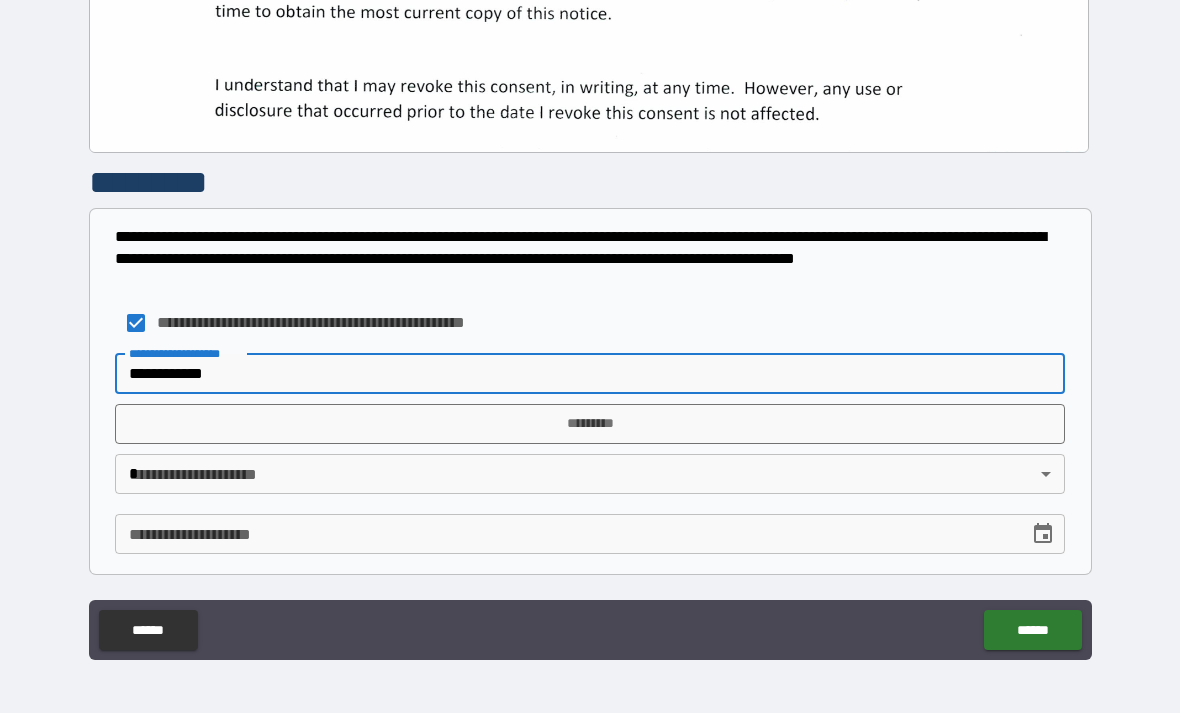 type on "**********" 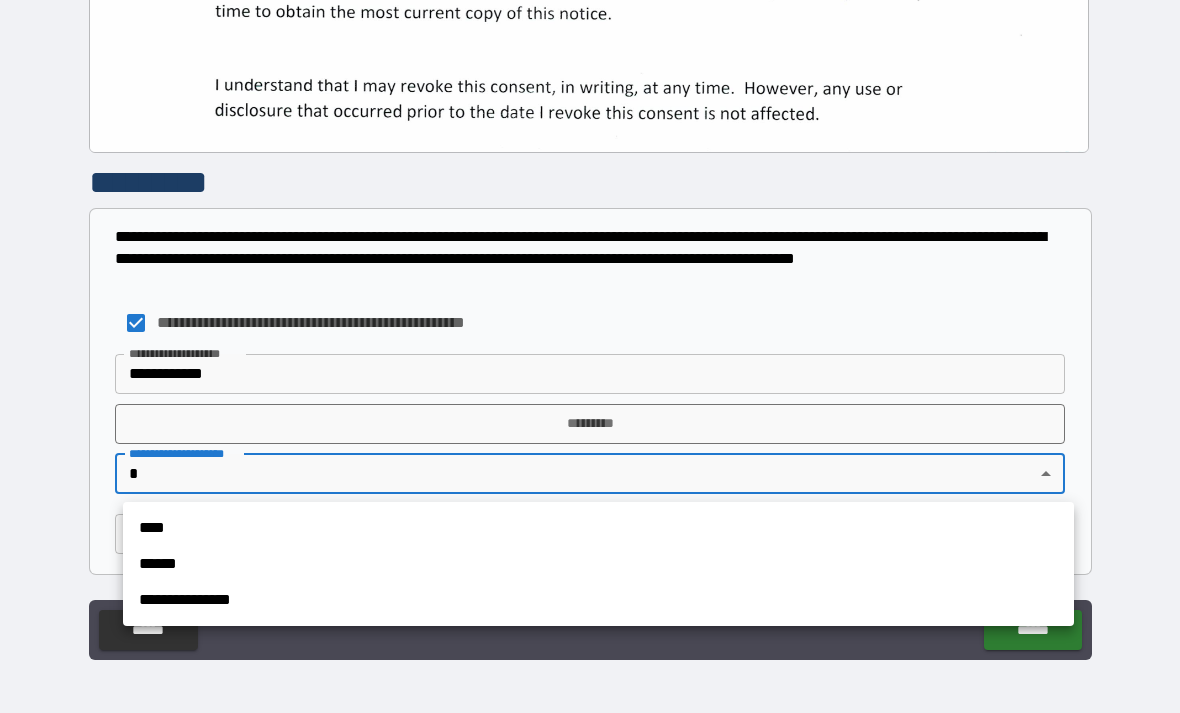 click on "****" at bounding box center [598, 528] 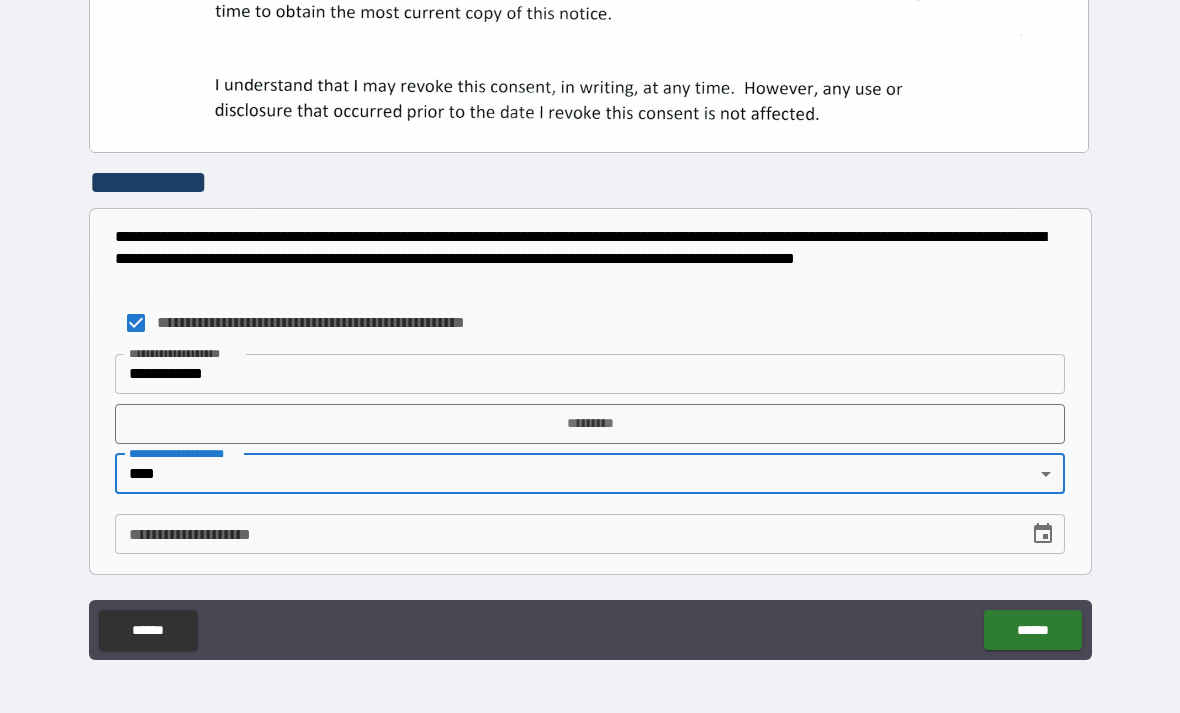 click 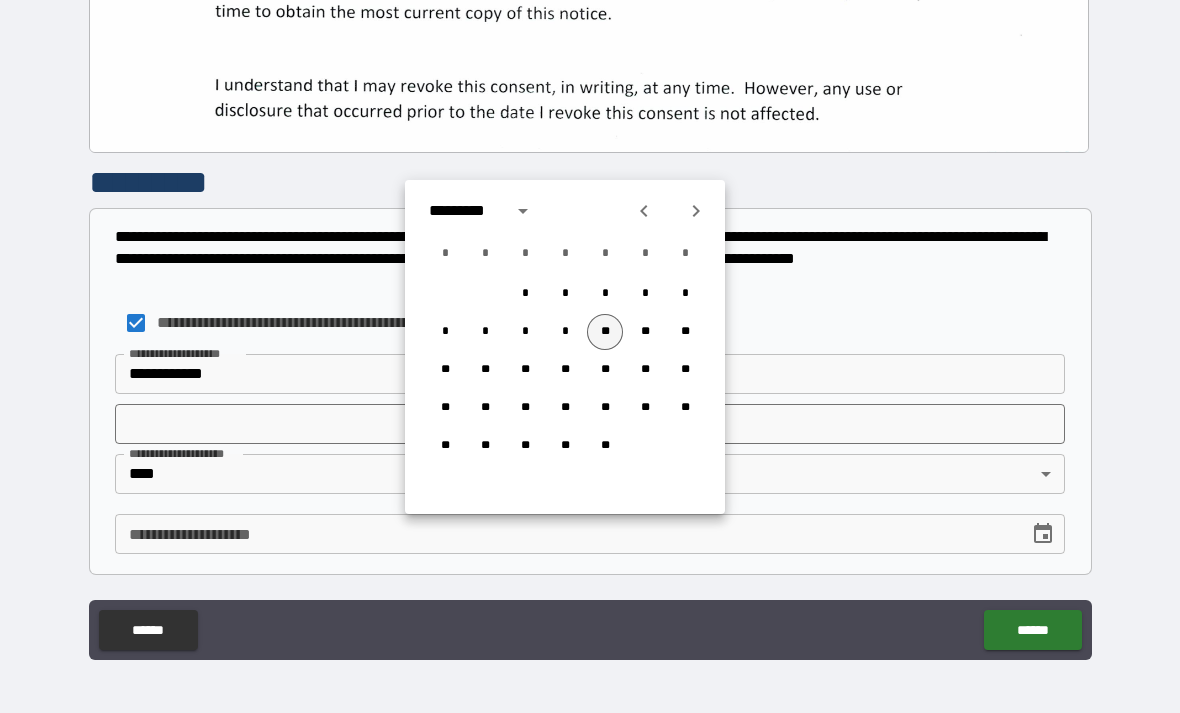 click on "**" at bounding box center [605, 332] 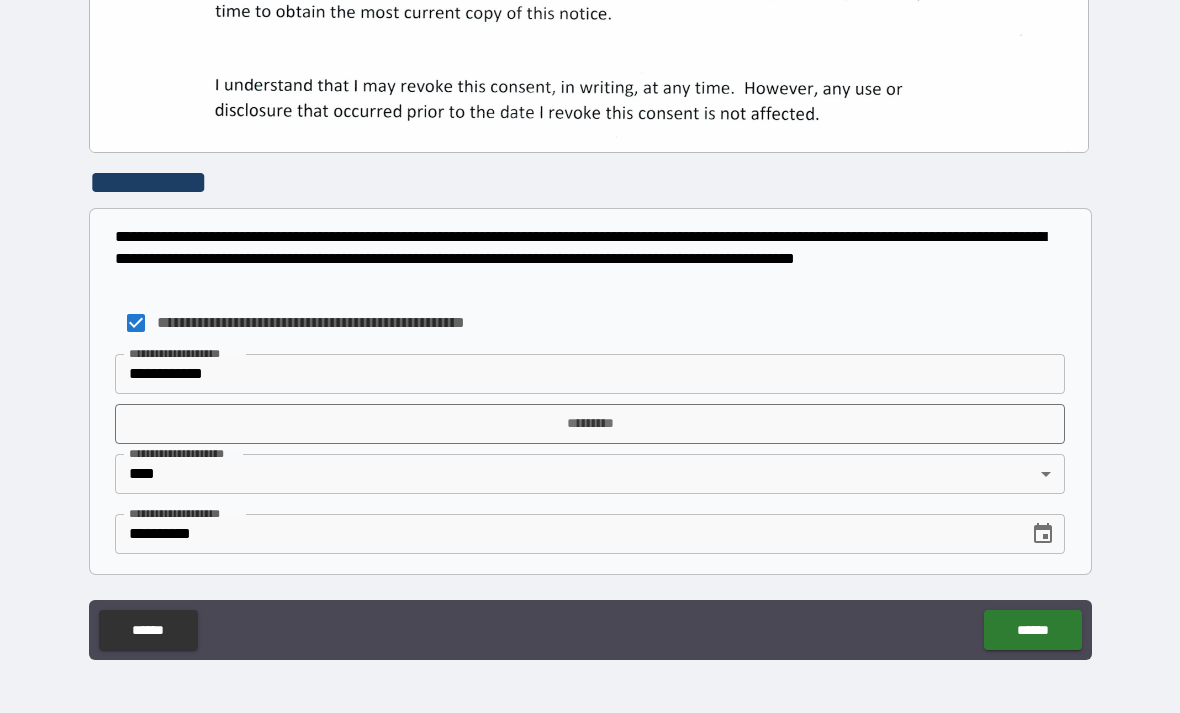 type on "**********" 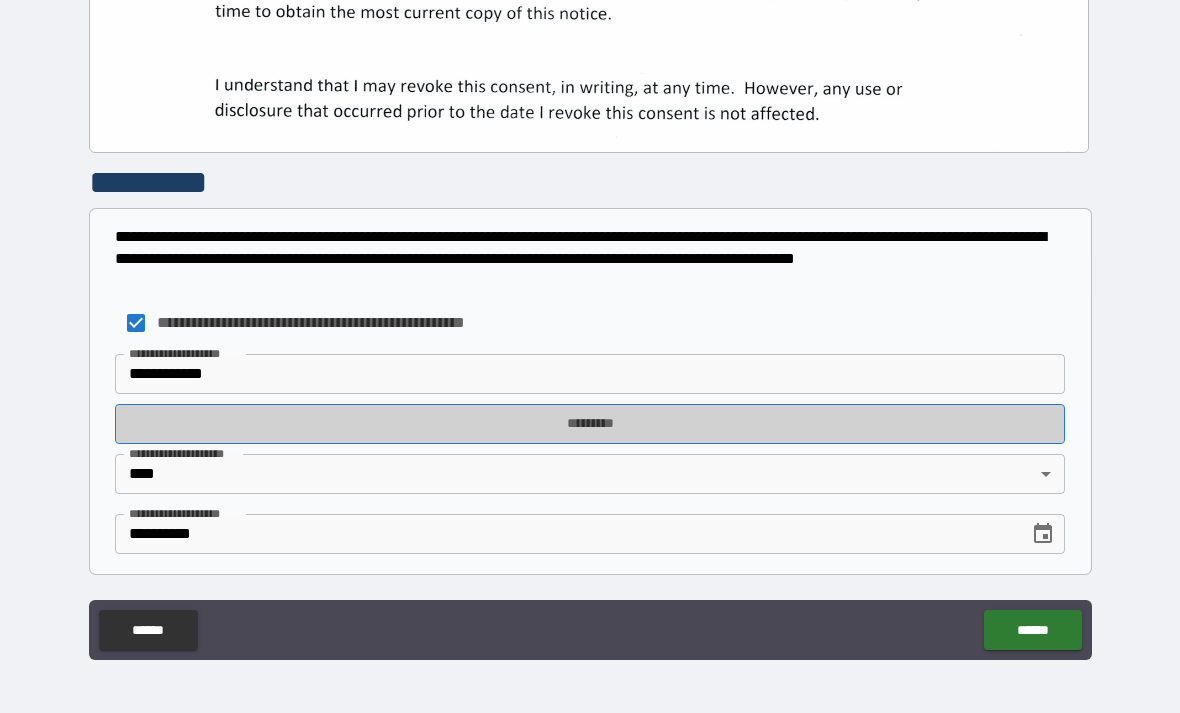 click on "*********" at bounding box center (590, 424) 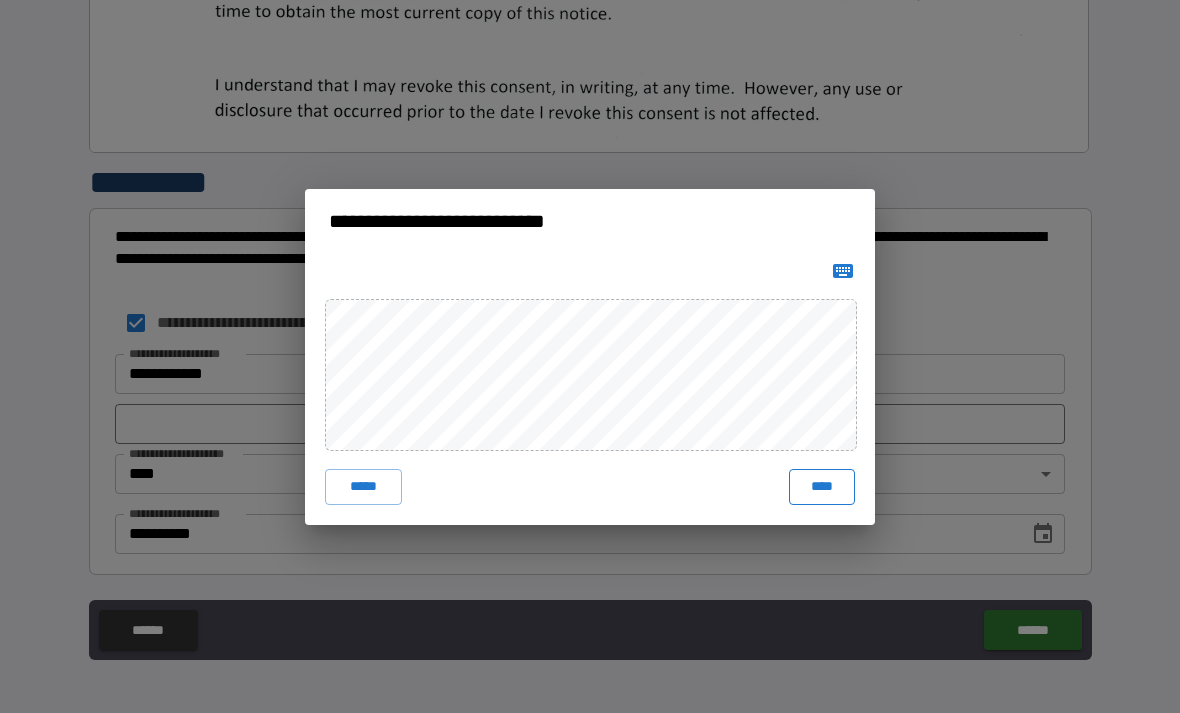 click on "****" at bounding box center [822, 487] 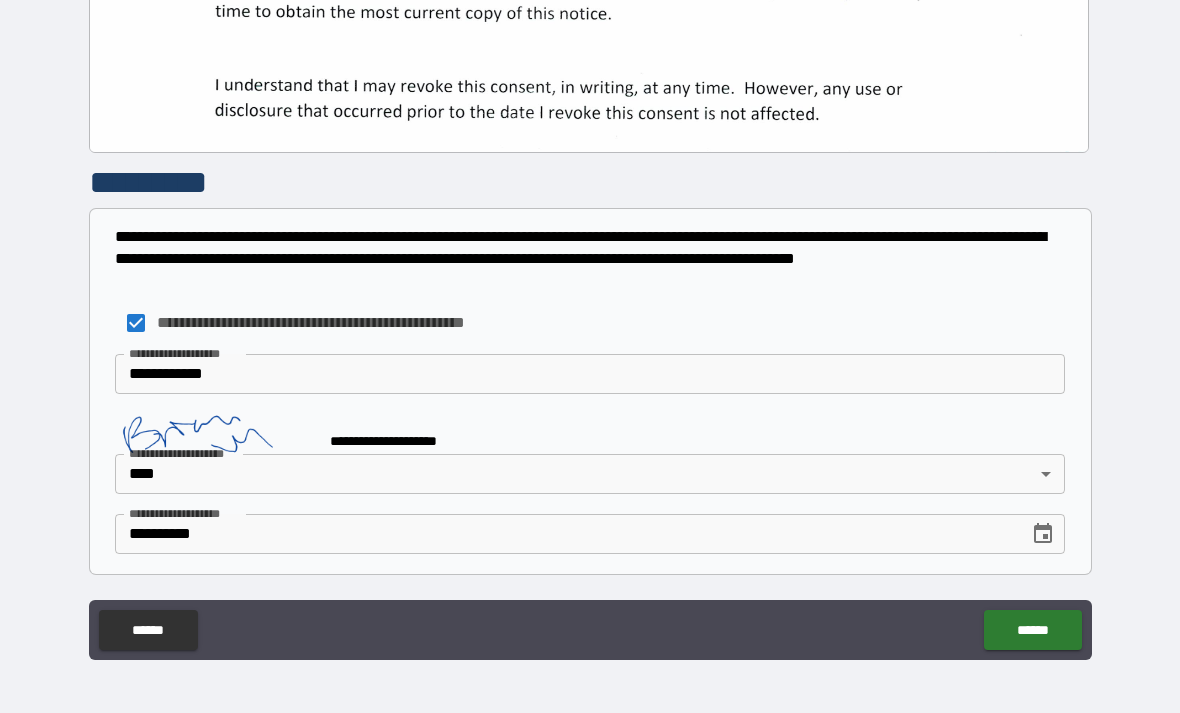 scroll, scrollTop: 634, scrollLeft: 0, axis: vertical 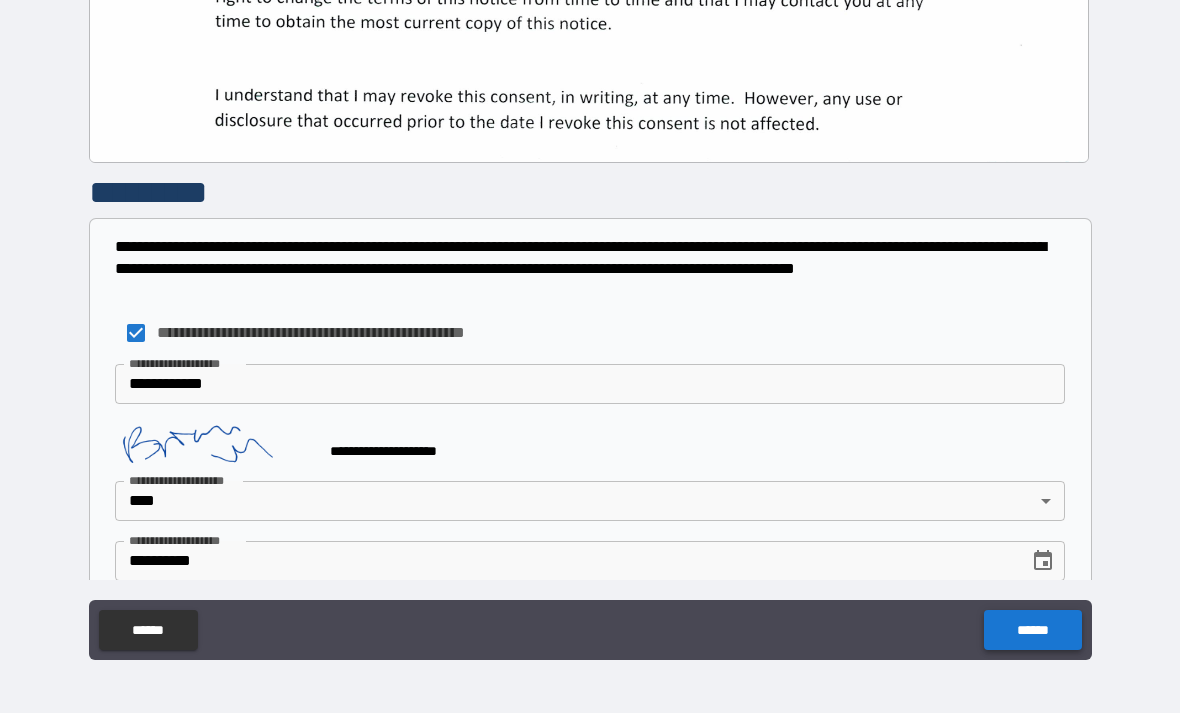 click on "******" at bounding box center (1032, 630) 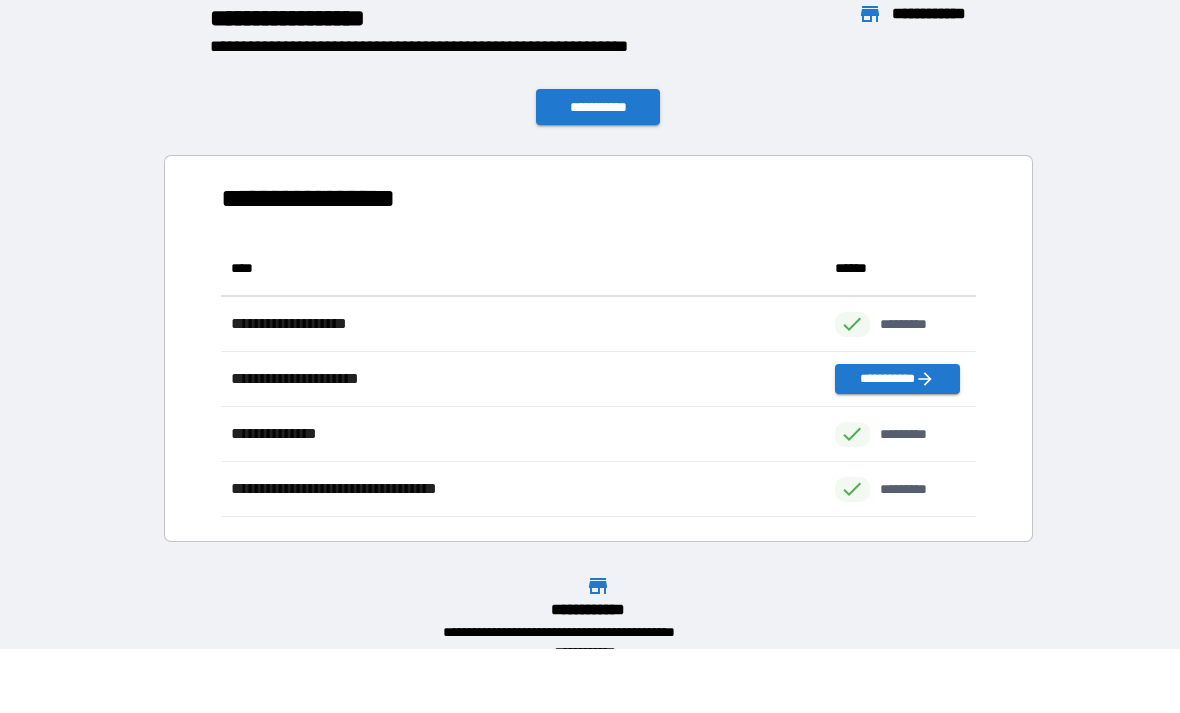 scroll, scrollTop: 1, scrollLeft: 1, axis: both 